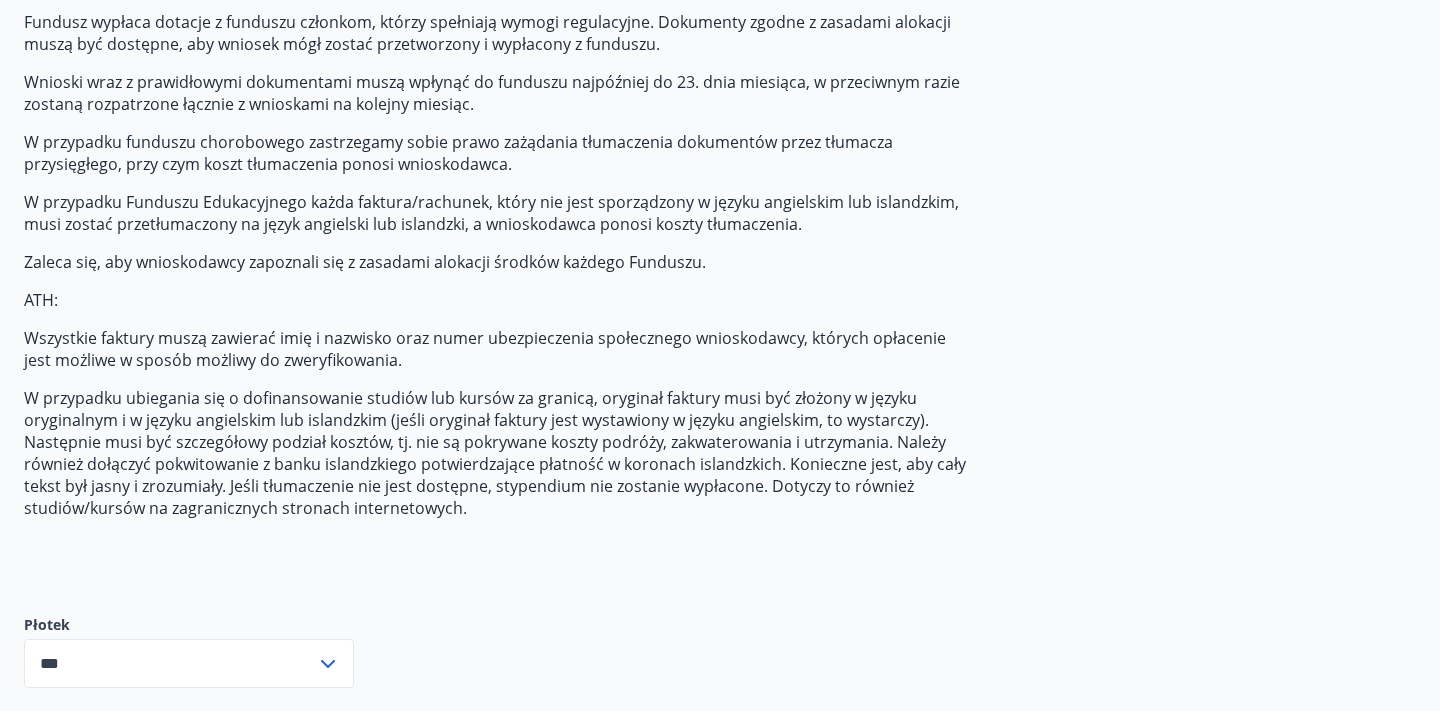 scroll, scrollTop: 0, scrollLeft: 0, axis: both 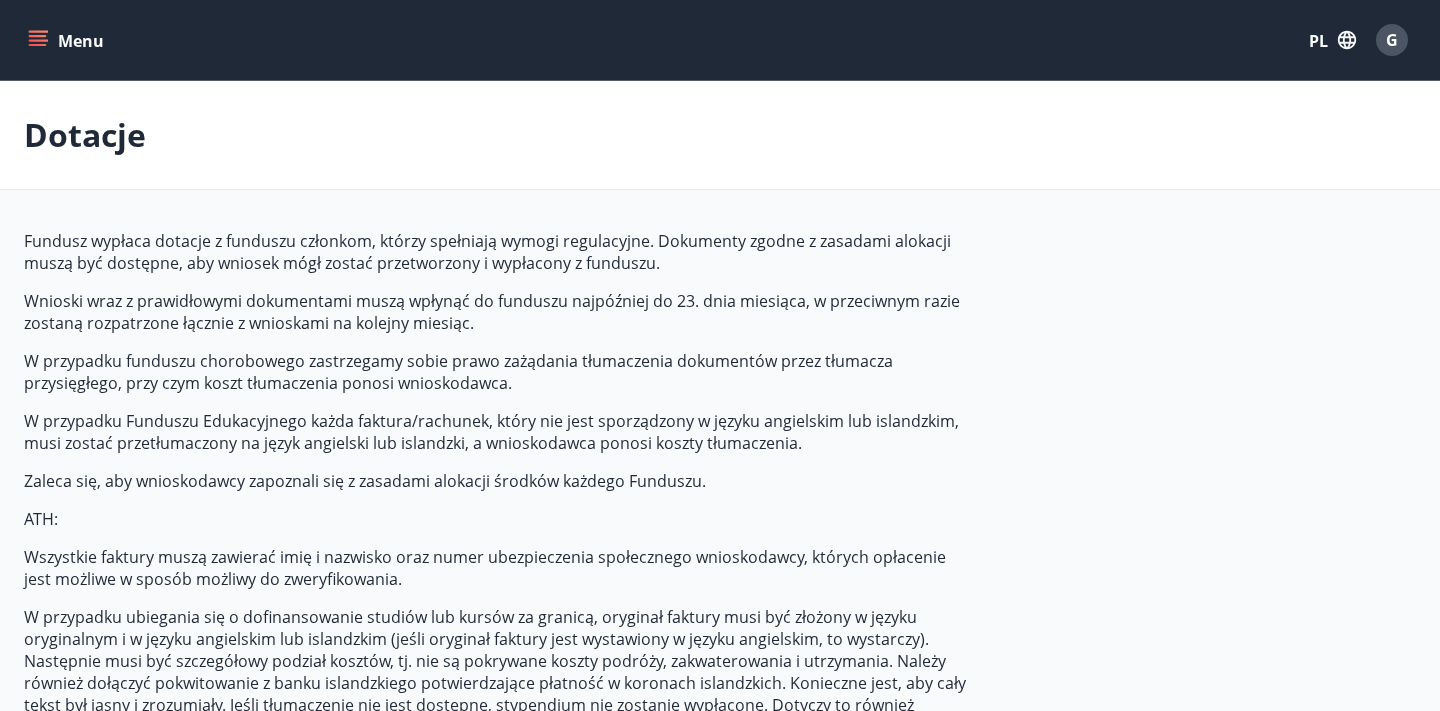 click at bounding box center (40, 40) 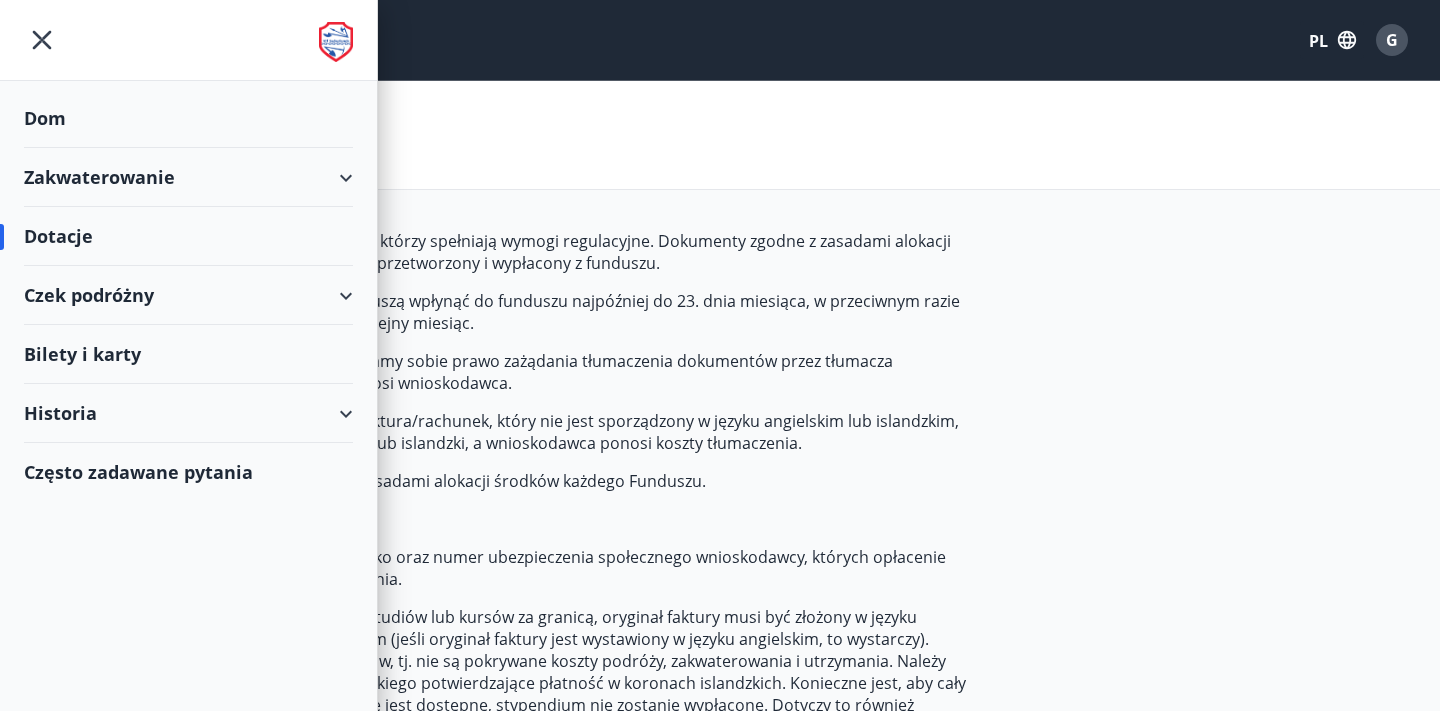 click on "Dotacje" at bounding box center [188, 236] 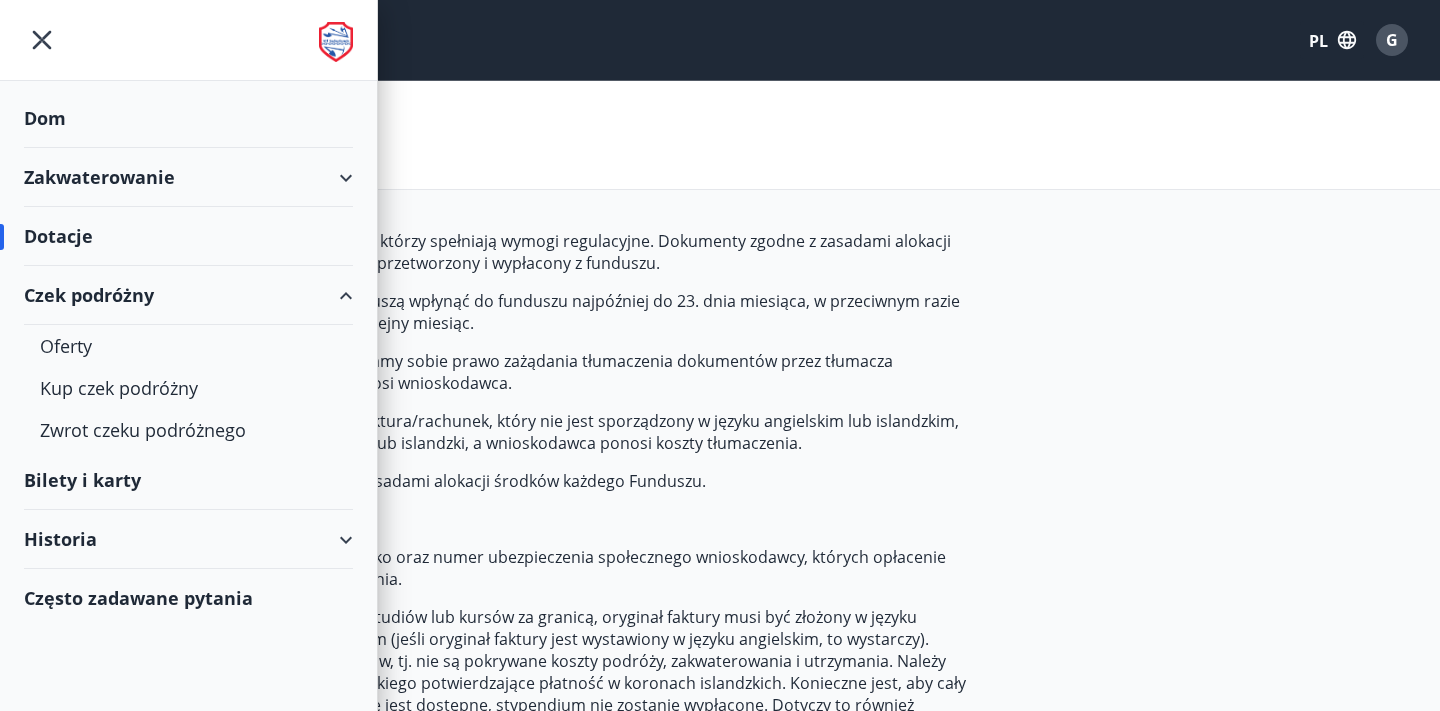 click on "Dotacje" at bounding box center [188, 236] 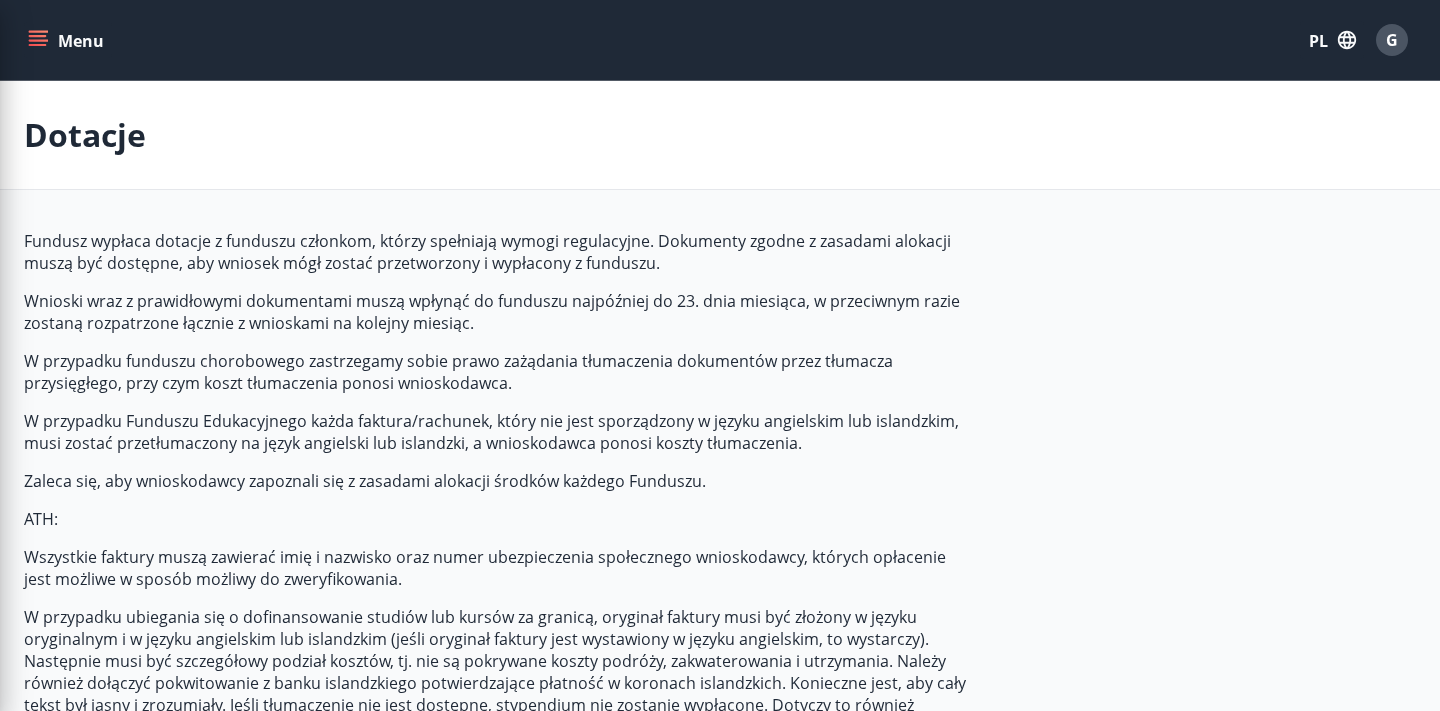 click on "Dotacje" at bounding box center [720, 135] 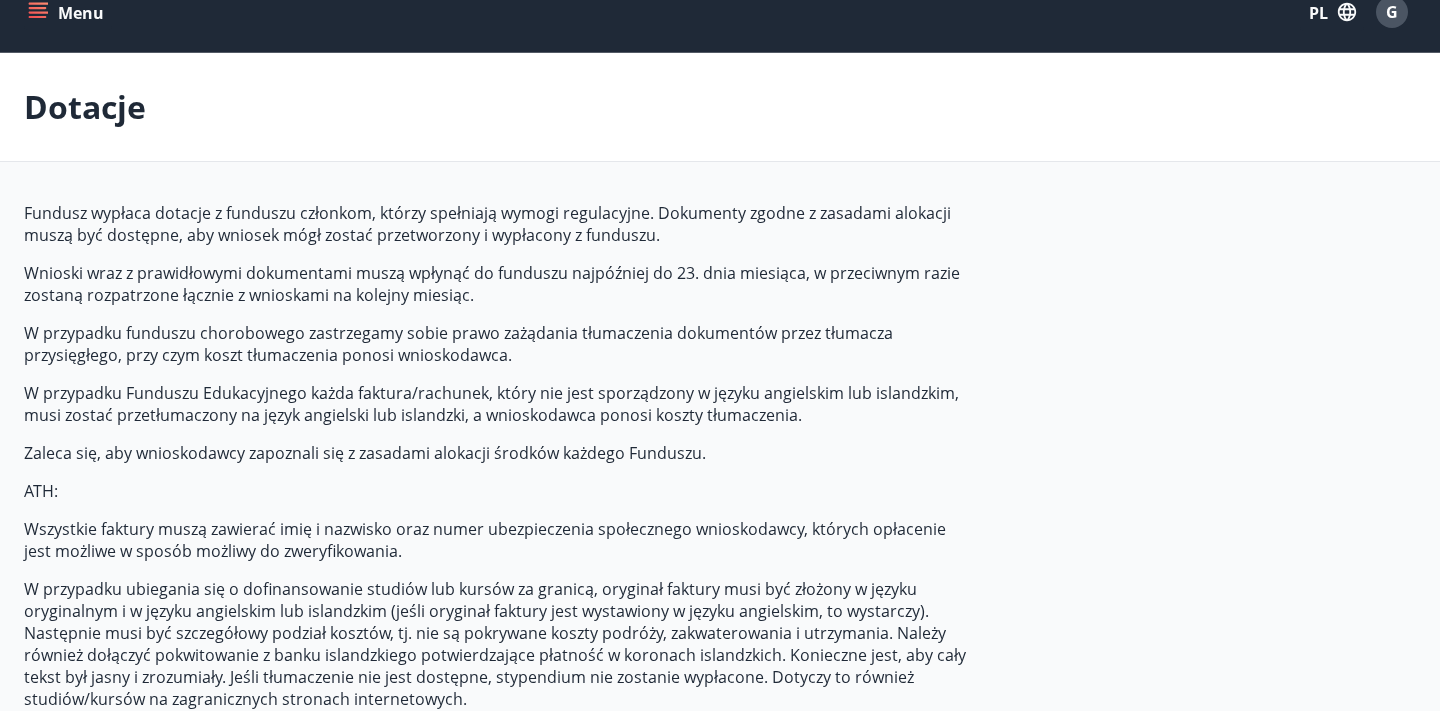scroll, scrollTop: 0, scrollLeft: 0, axis: both 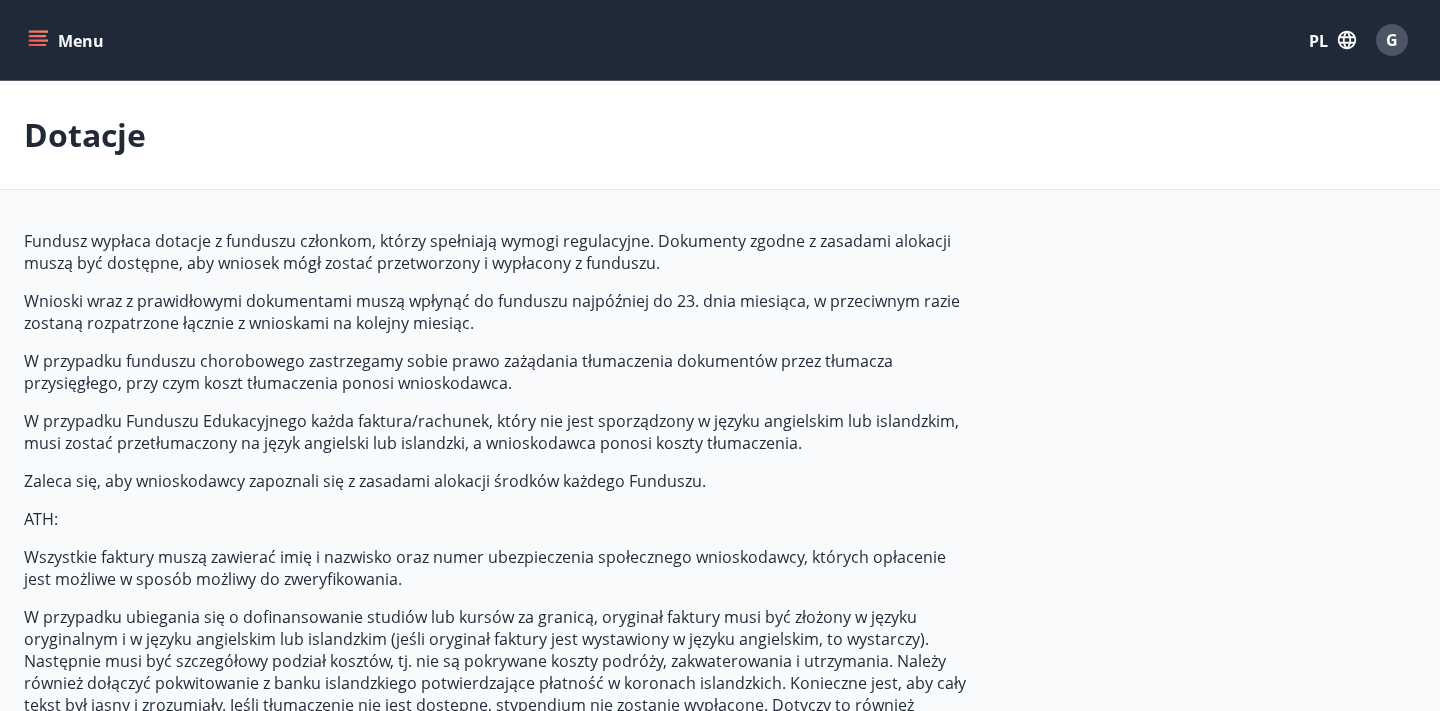 click at bounding box center [40, 32] 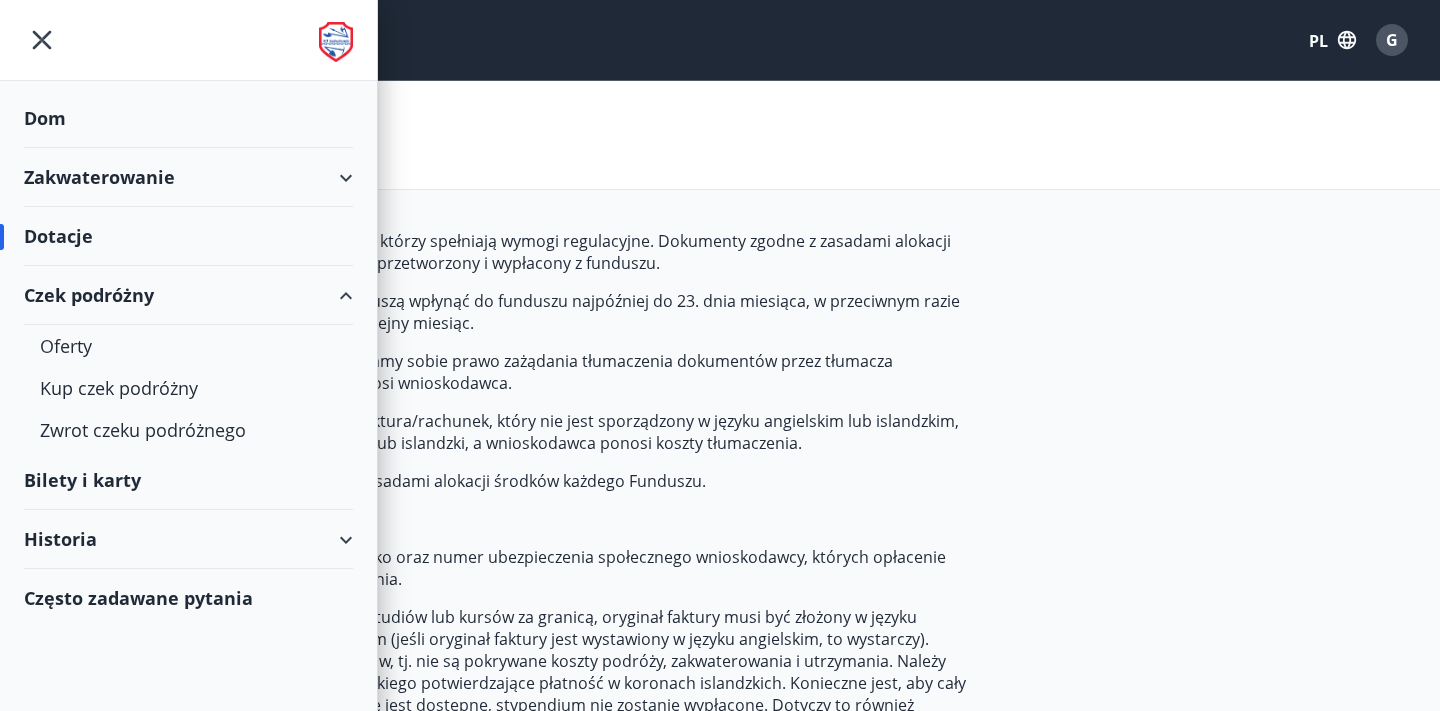 click on "Historia" at bounding box center [60, 539] 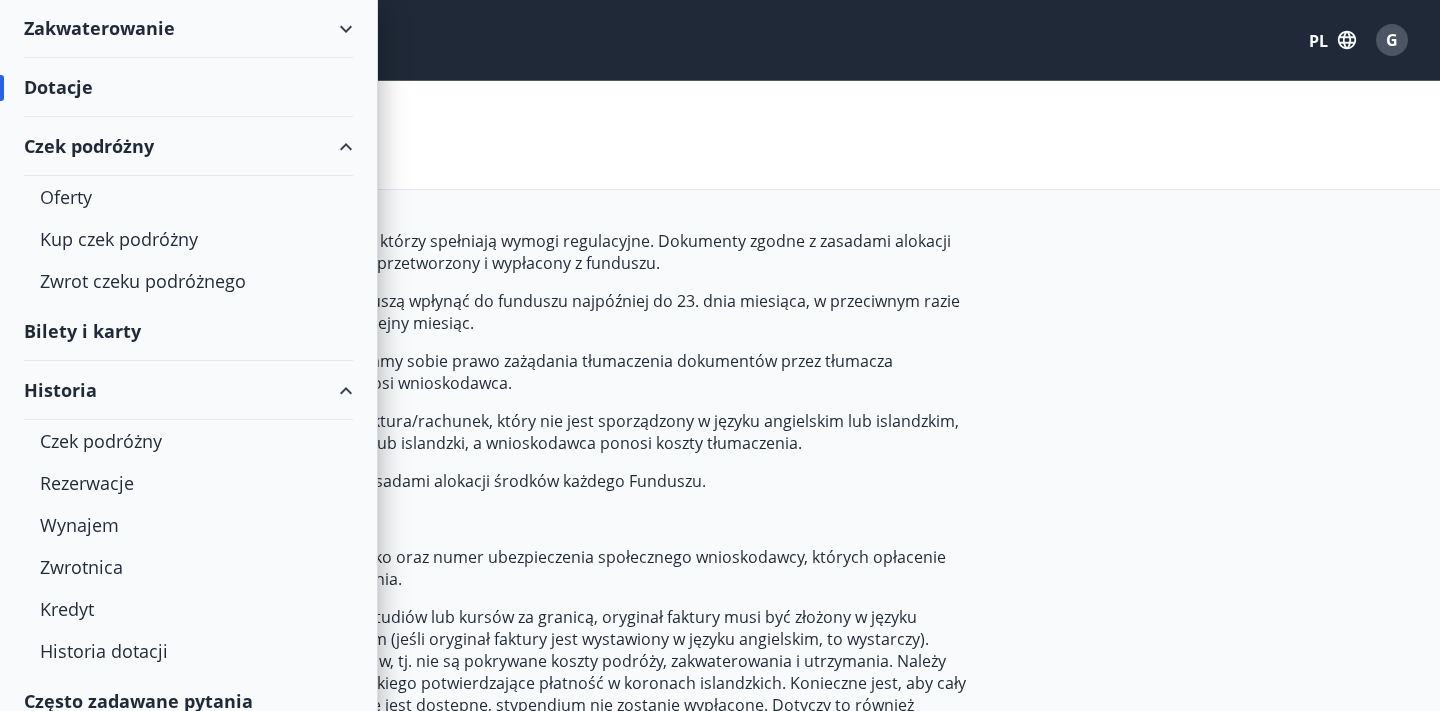 scroll, scrollTop: 168, scrollLeft: 0, axis: vertical 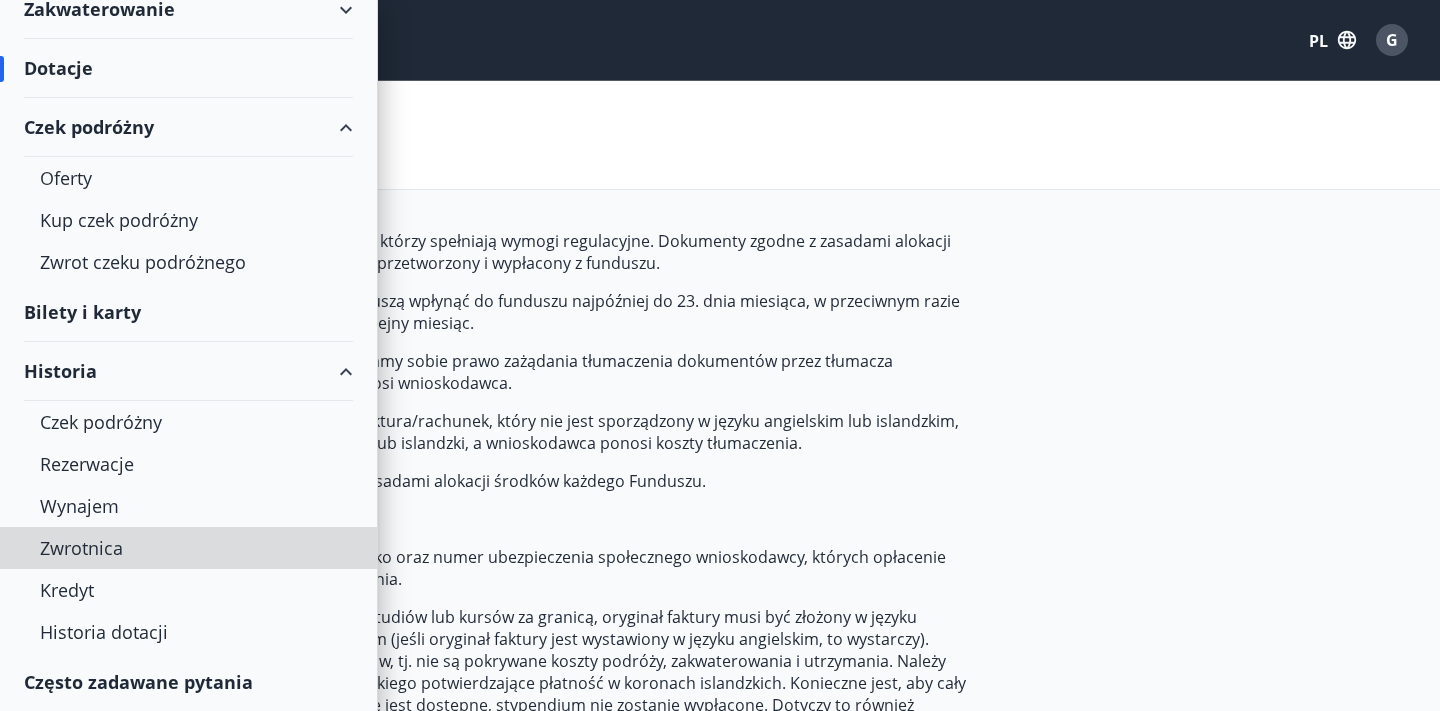 click on "Zwrotnica" at bounding box center (81, 548) 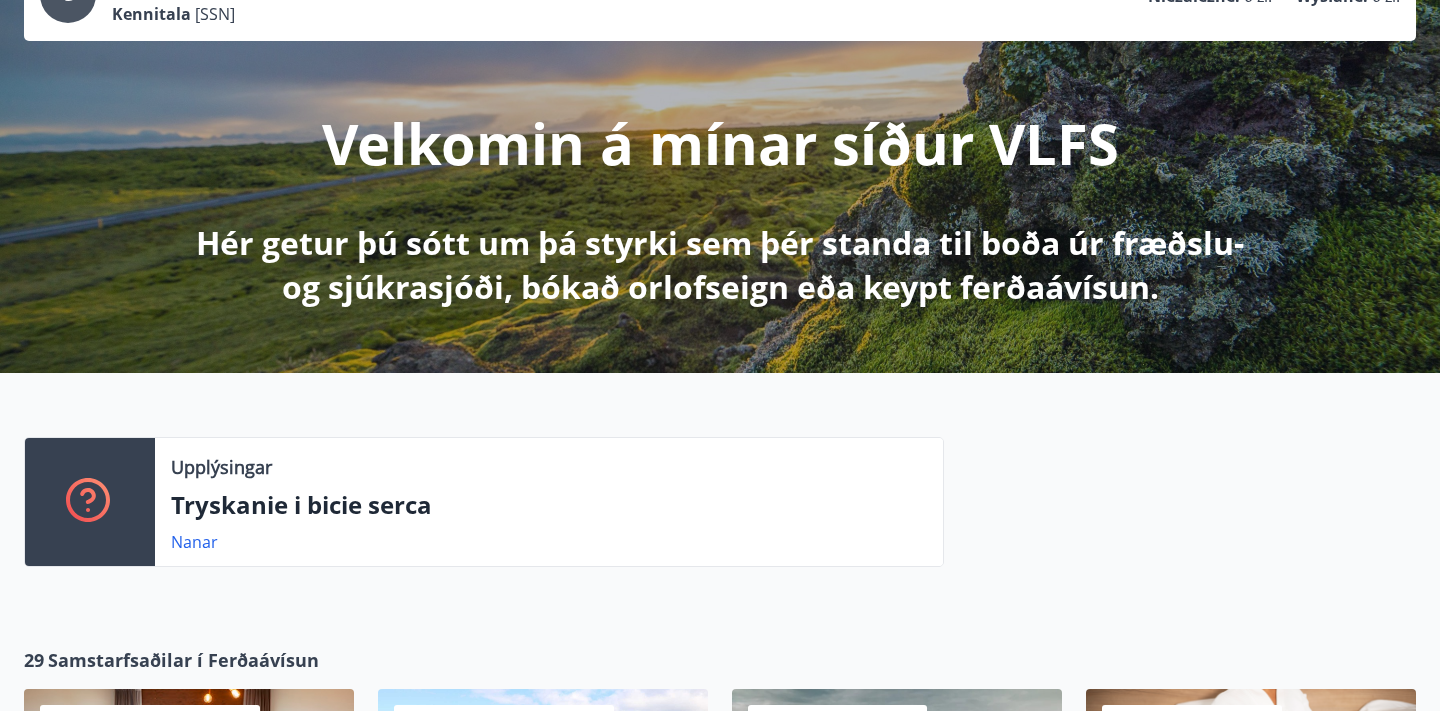 scroll, scrollTop: 0, scrollLeft: 0, axis: both 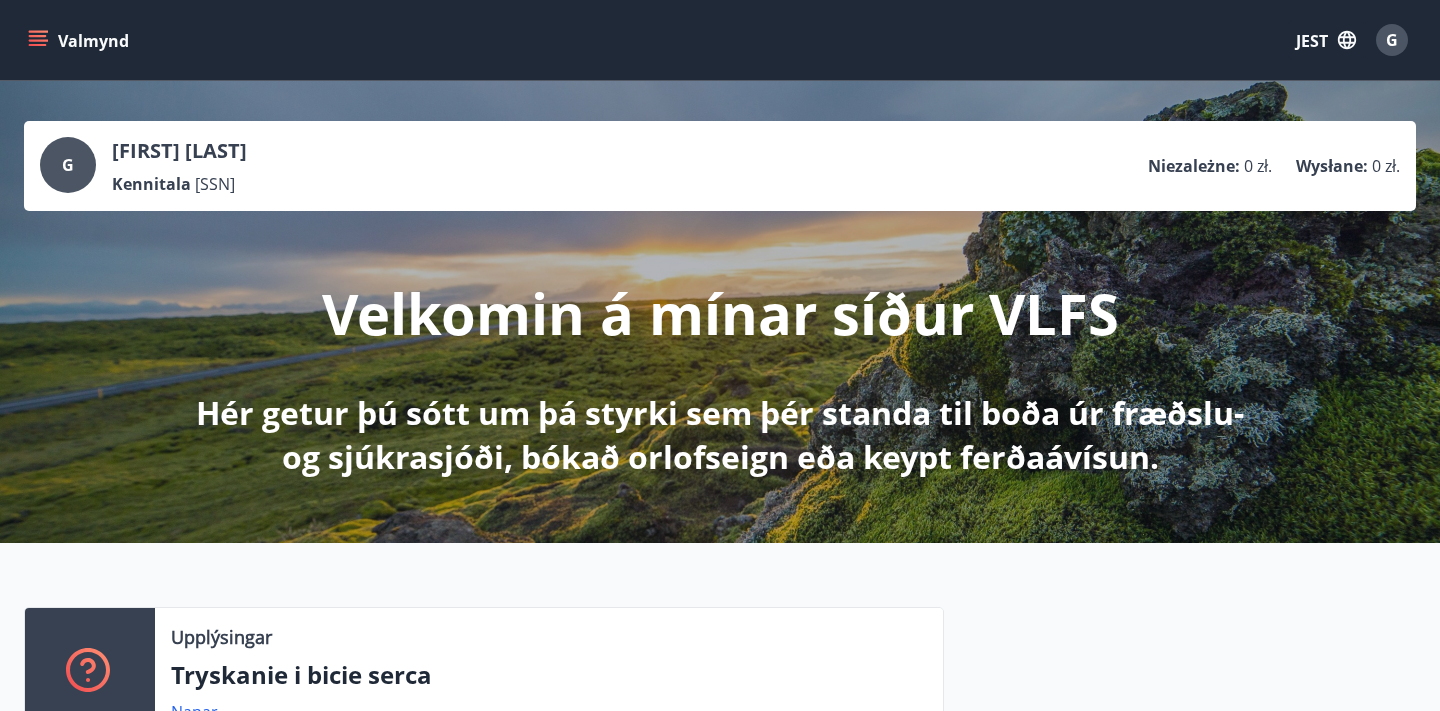 click at bounding box center (38, 36) 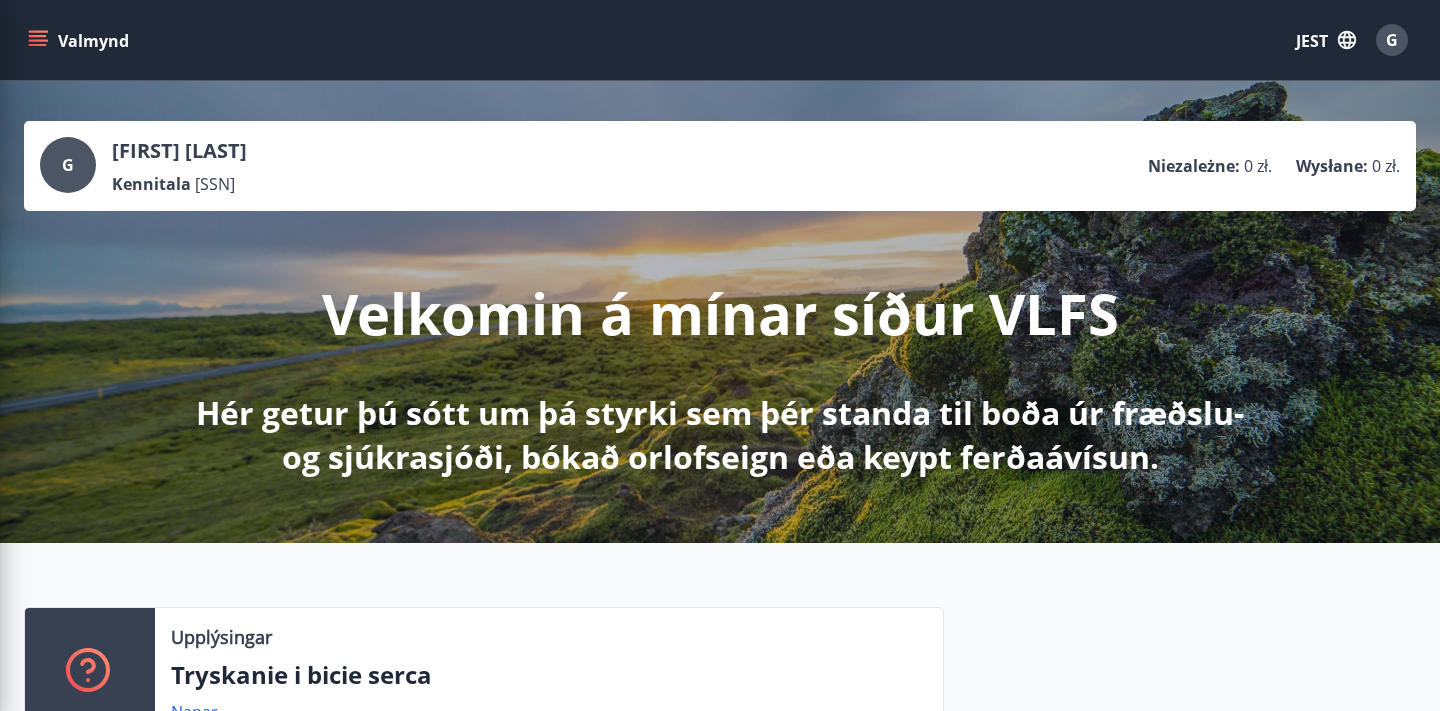 click on "Valmynd JEST G" at bounding box center (720, 40) 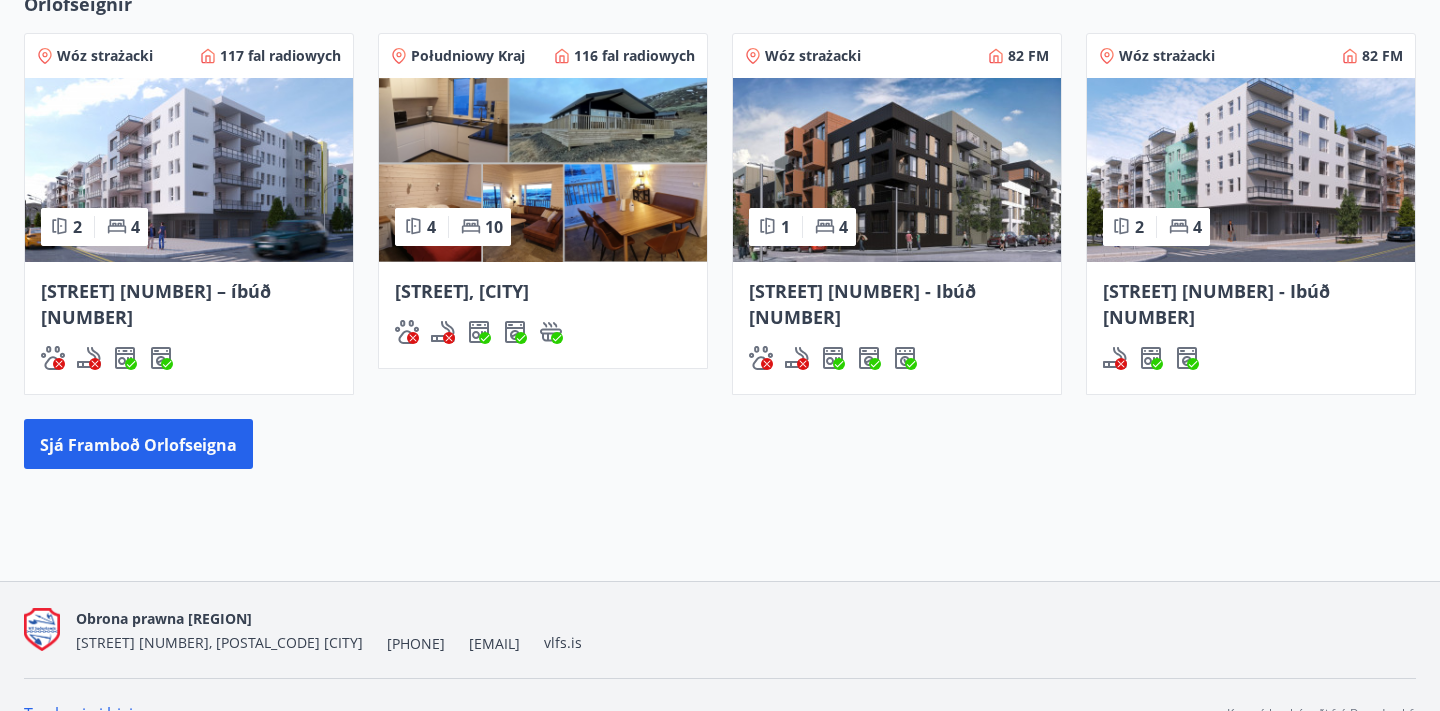 scroll, scrollTop: 1211, scrollLeft: 0, axis: vertical 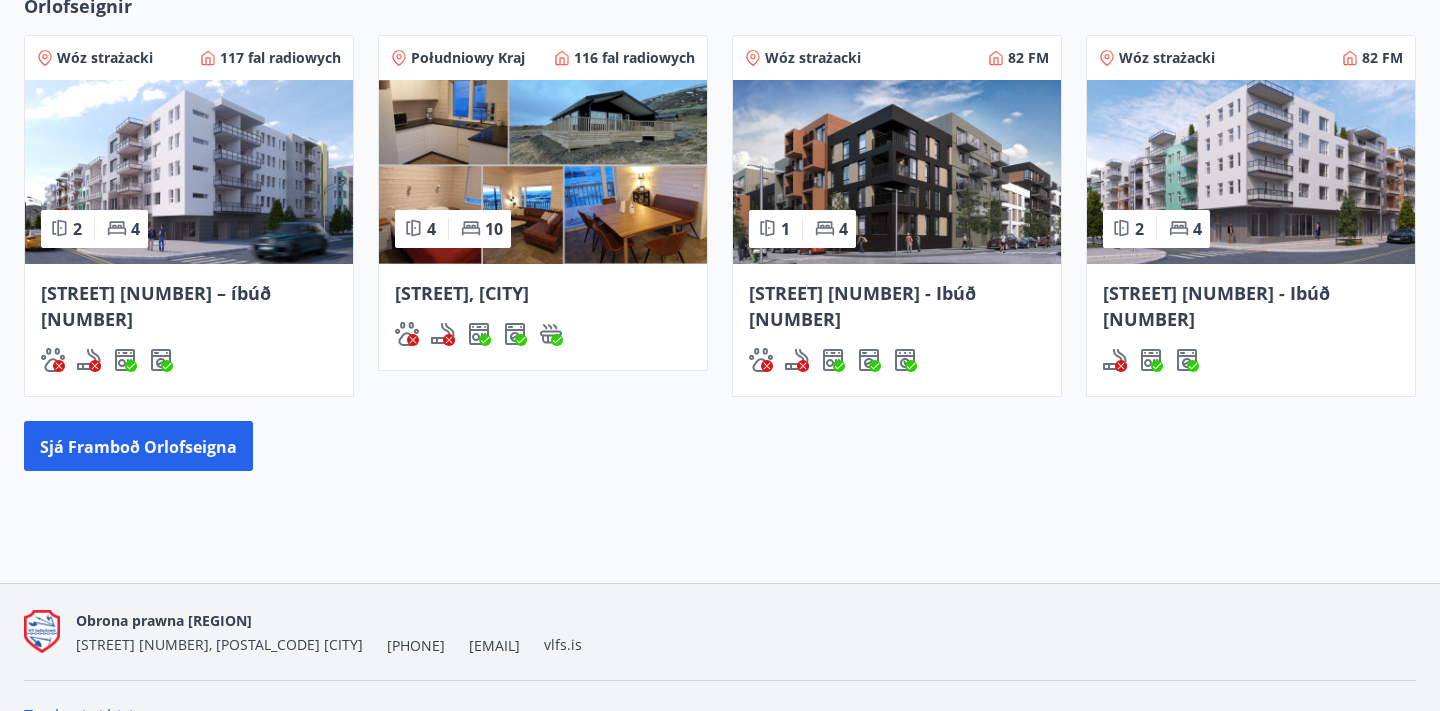 click at bounding box center [189, 172] 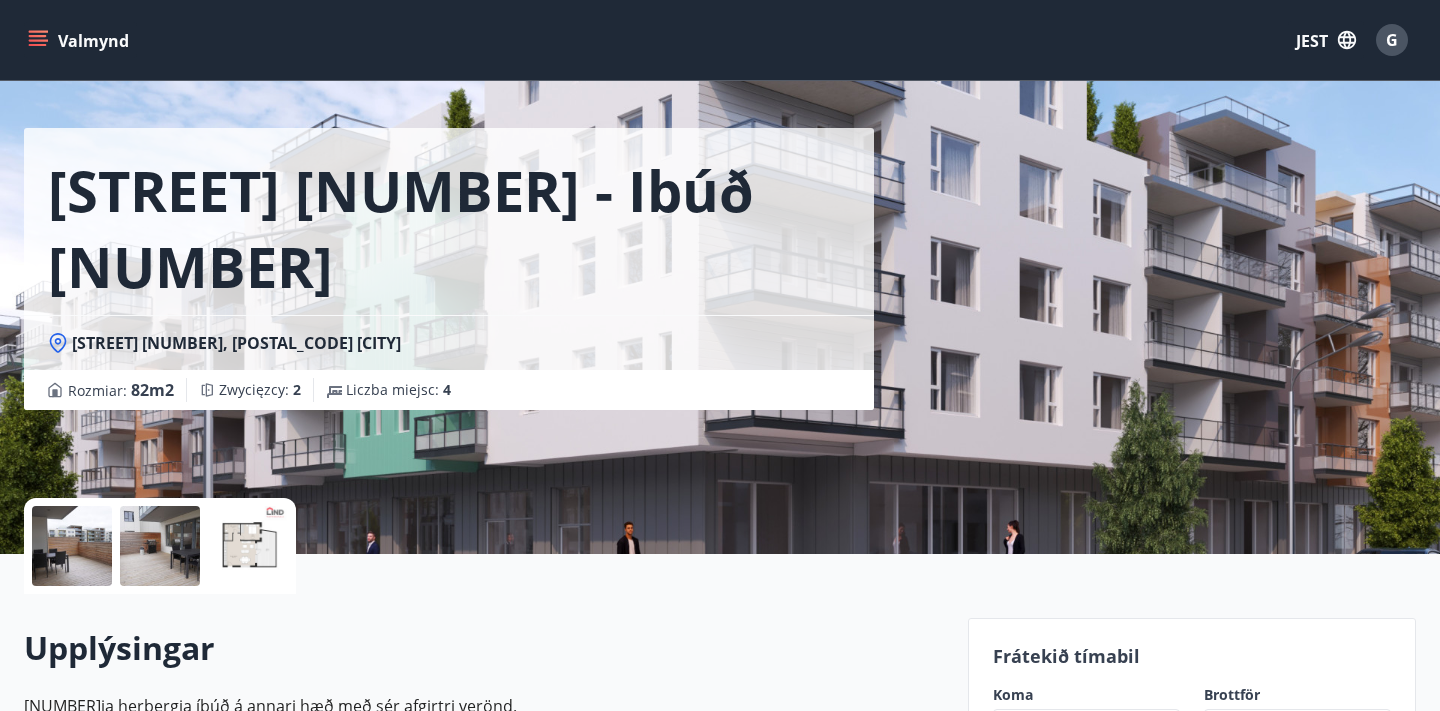scroll, scrollTop: 0, scrollLeft: 0, axis: both 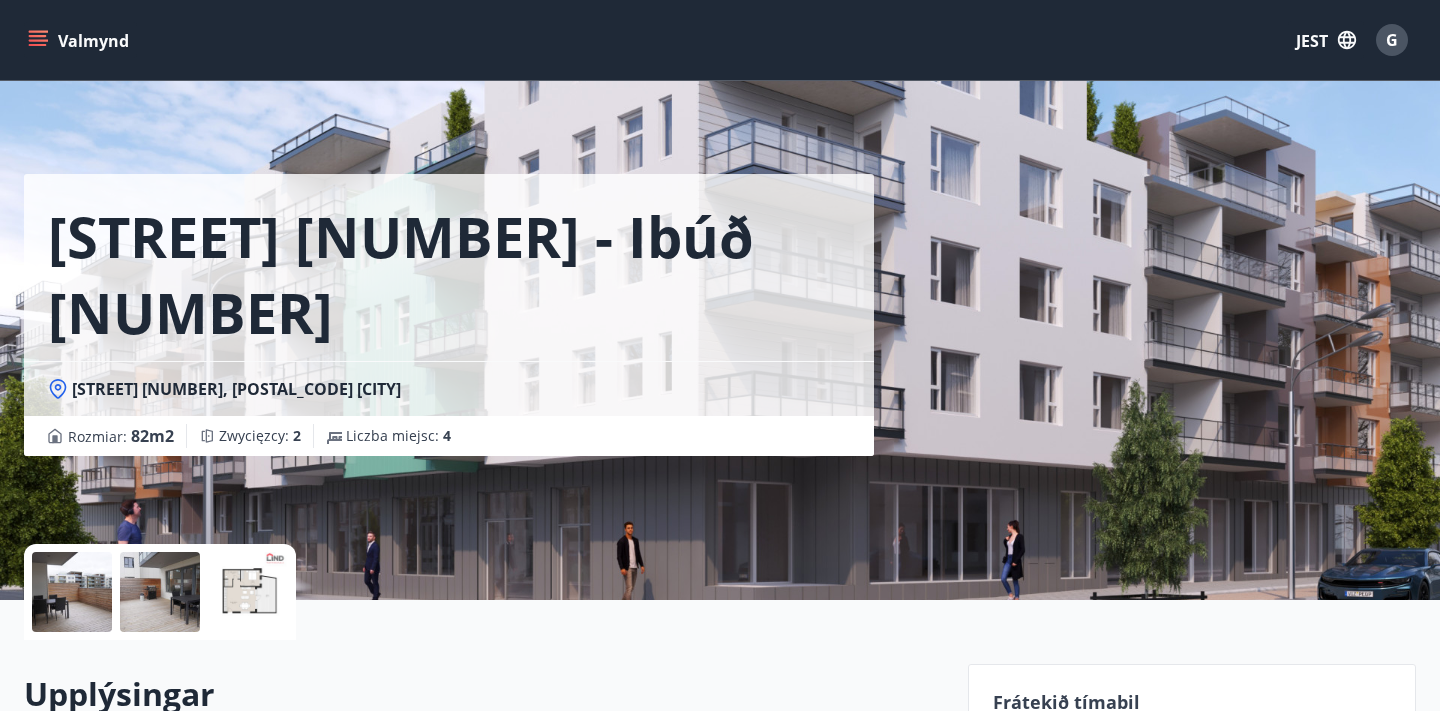 click at bounding box center (1347, 40) 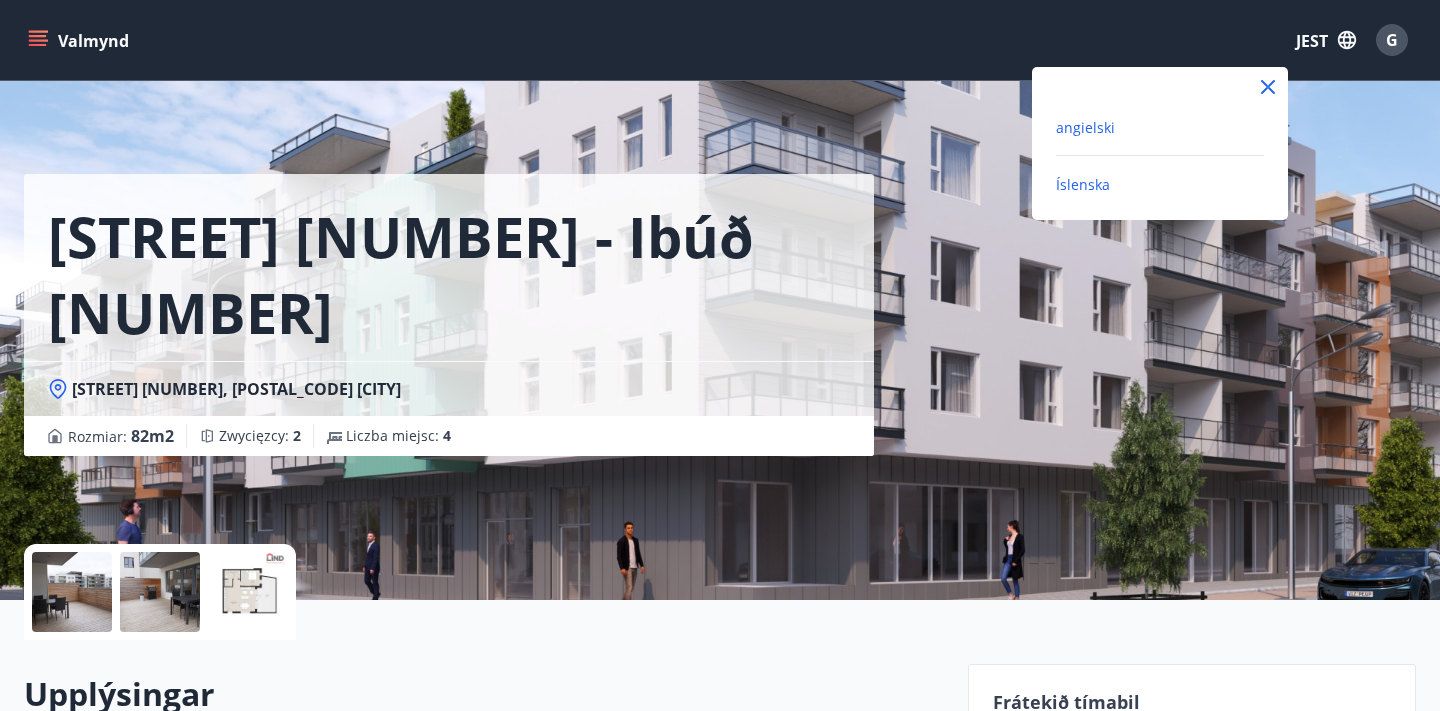 click on "angielski" at bounding box center (1085, 127) 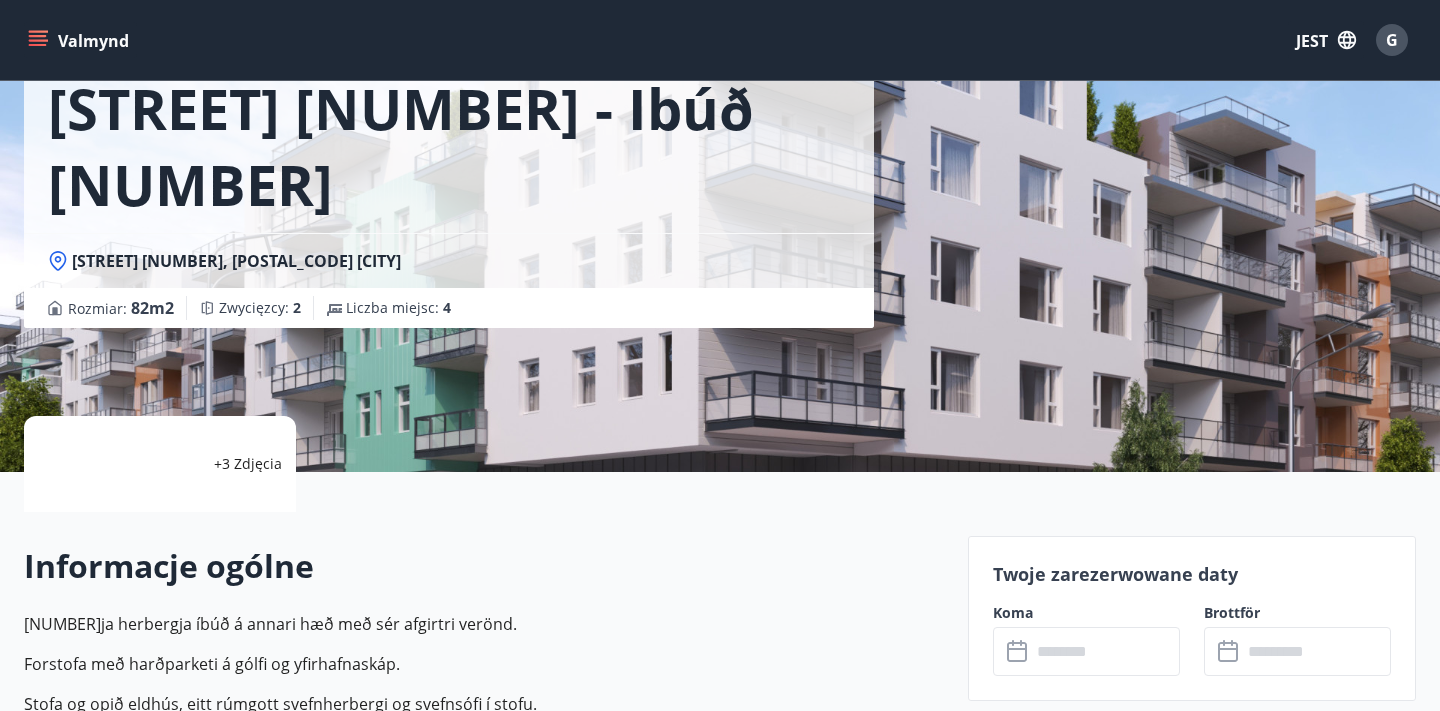 scroll, scrollTop: 0, scrollLeft: 0, axis: both 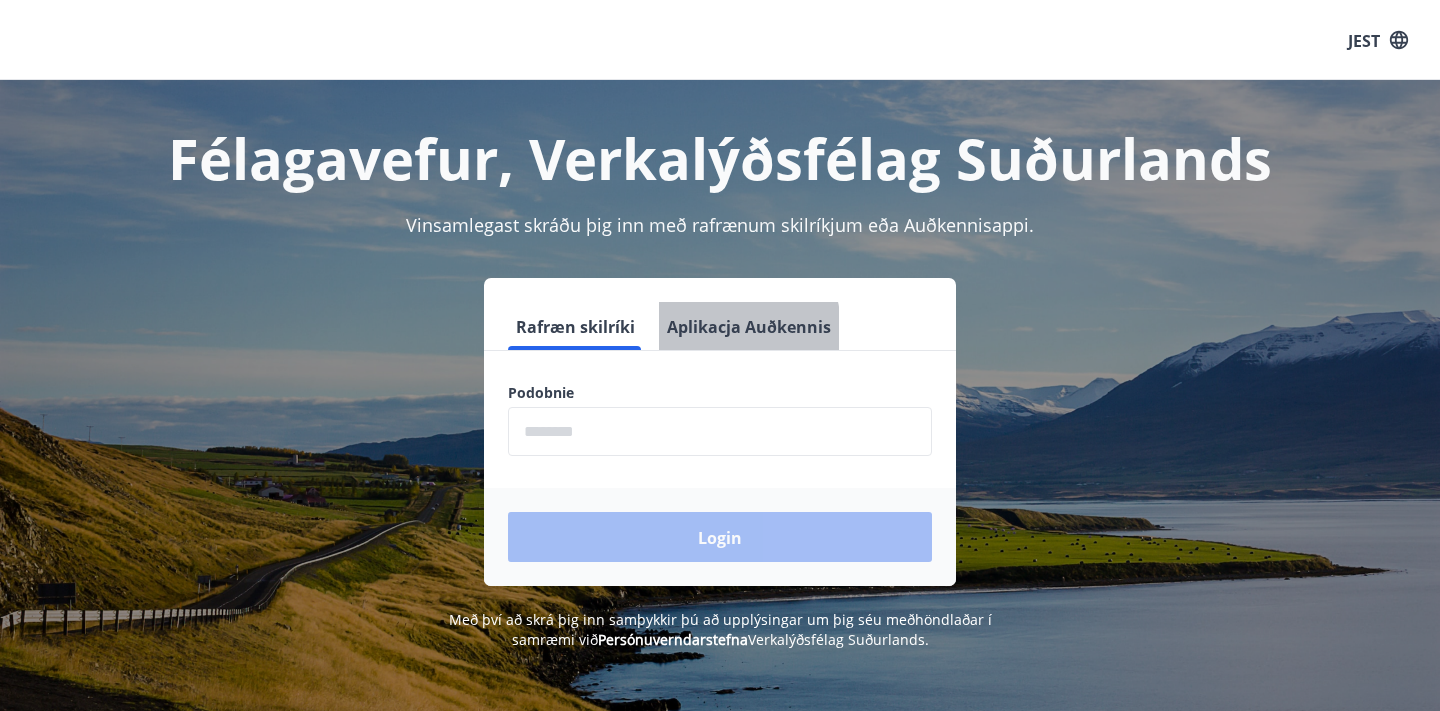 click on "Aplikacja Auðkennis" at bounding box center (749, 327) 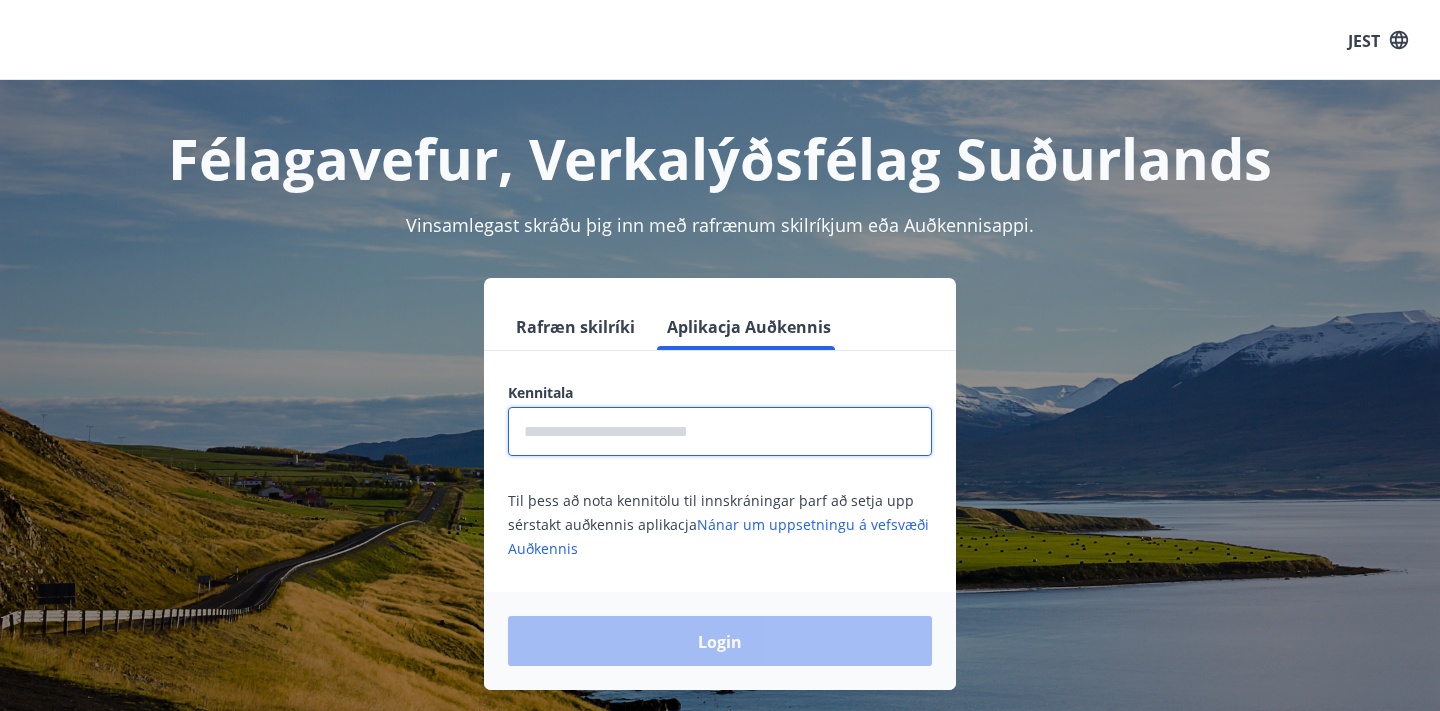 click at bounding box center (720, 431) 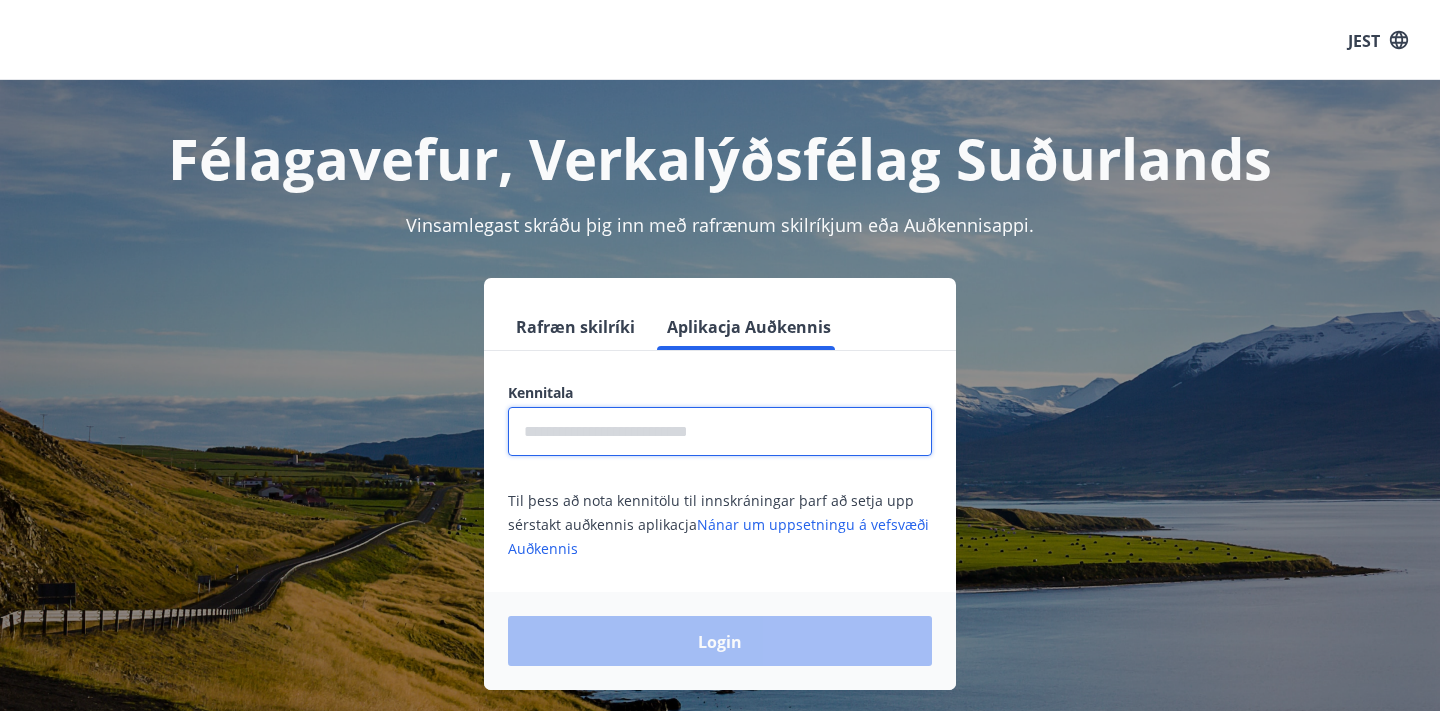 type on "**********" 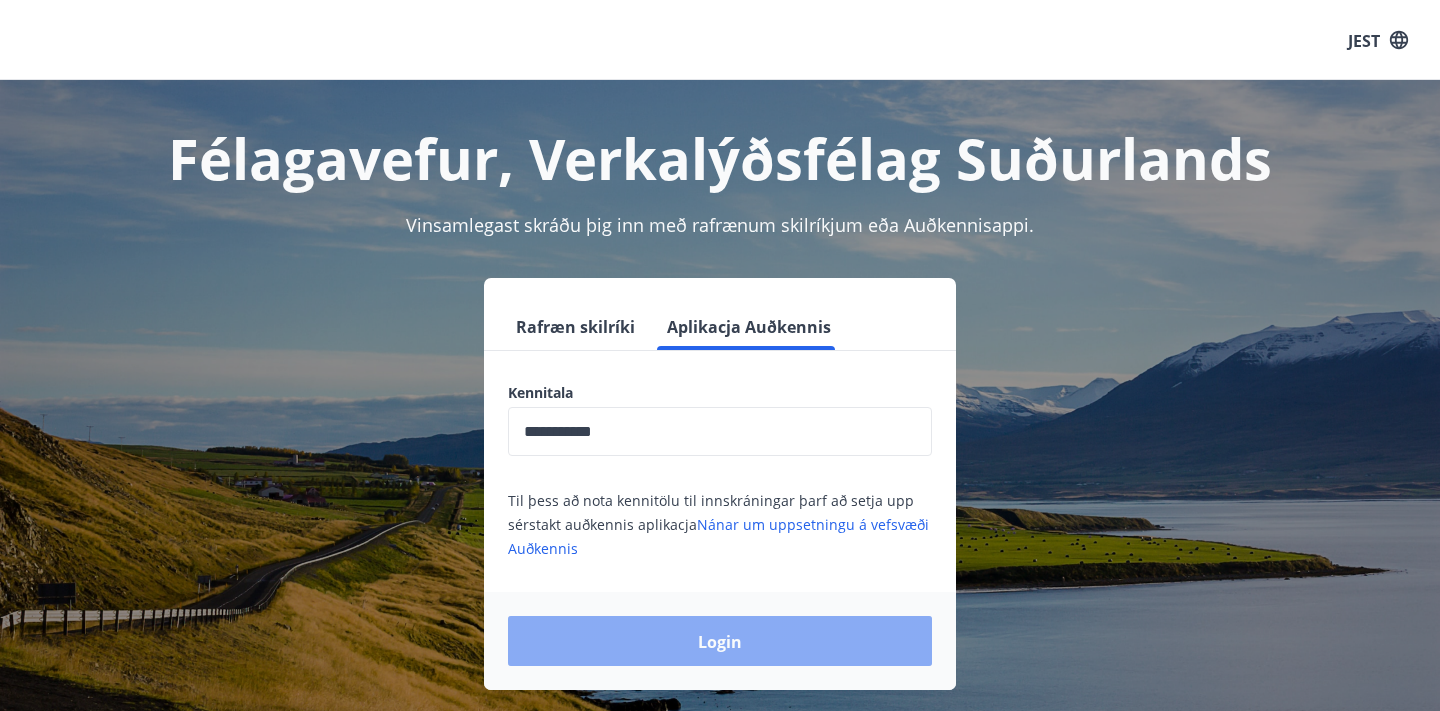 click on "Login" at bounding box center [720, 641] 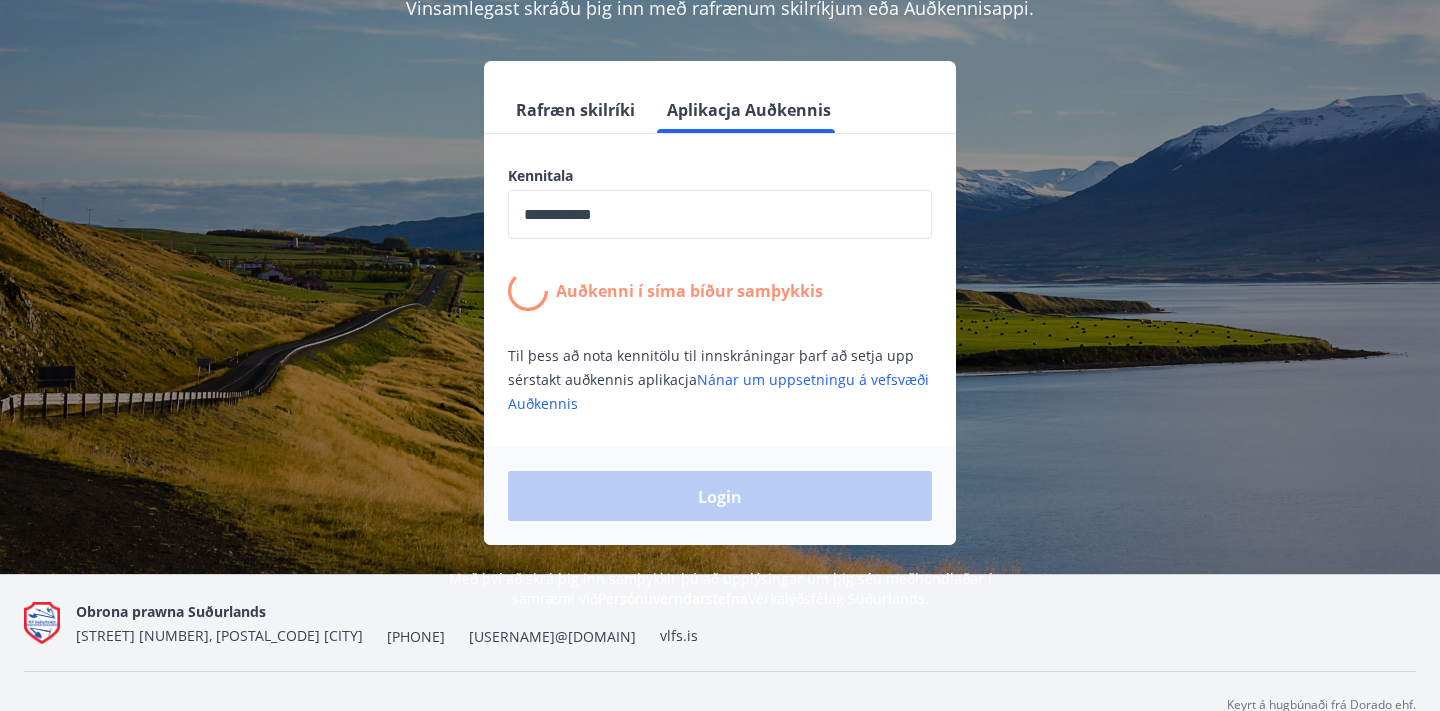 scroll, scrollTop: 221, scrollLeft: 0, axis: vertical 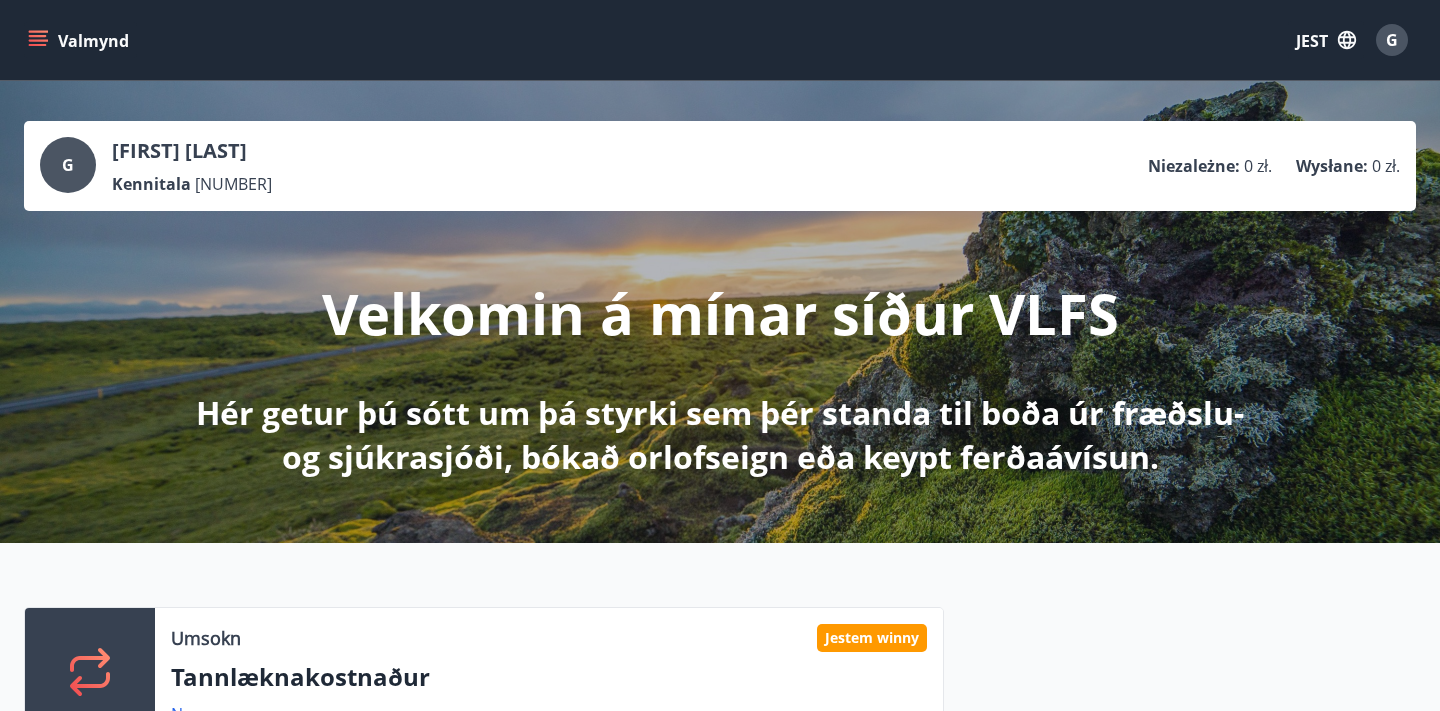 click at bounding box center (1180, 826) 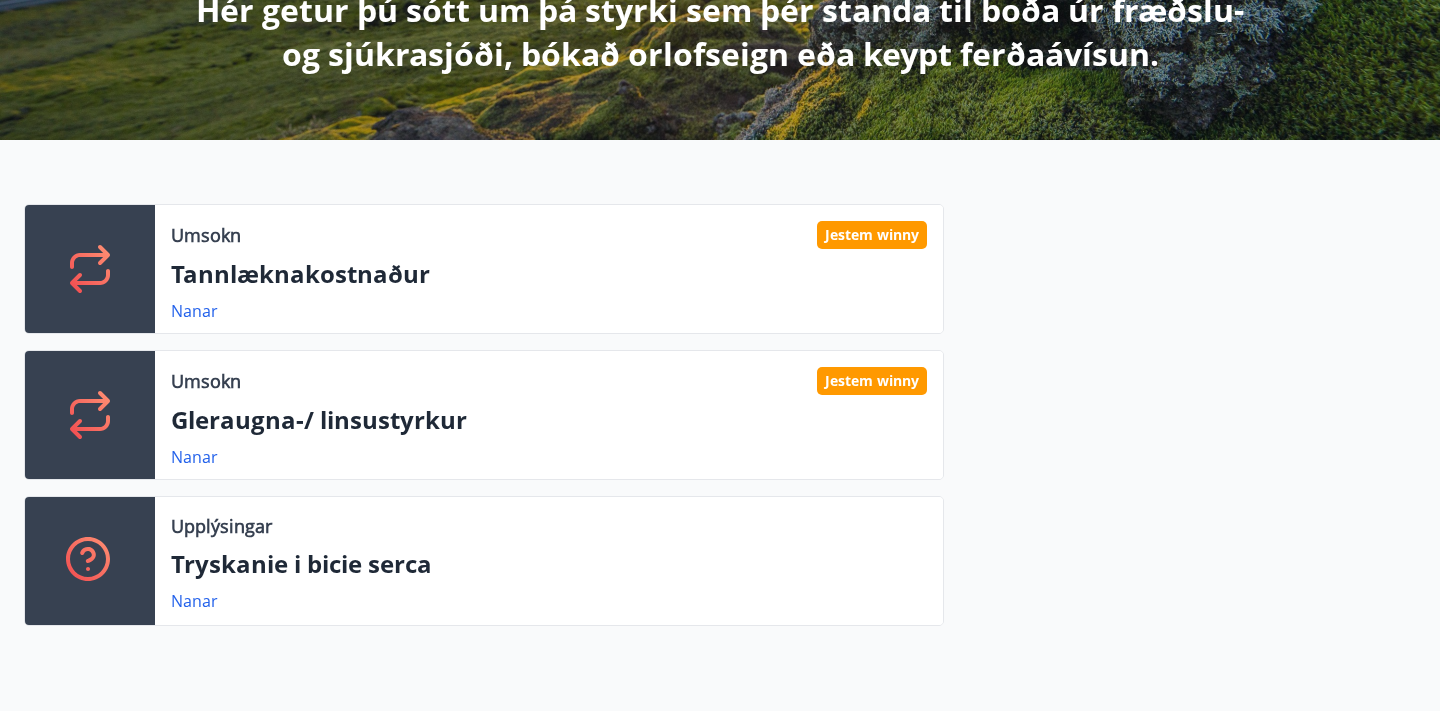 scroll, scrollTop: 409, scrollLeft: 0, axis: vertical 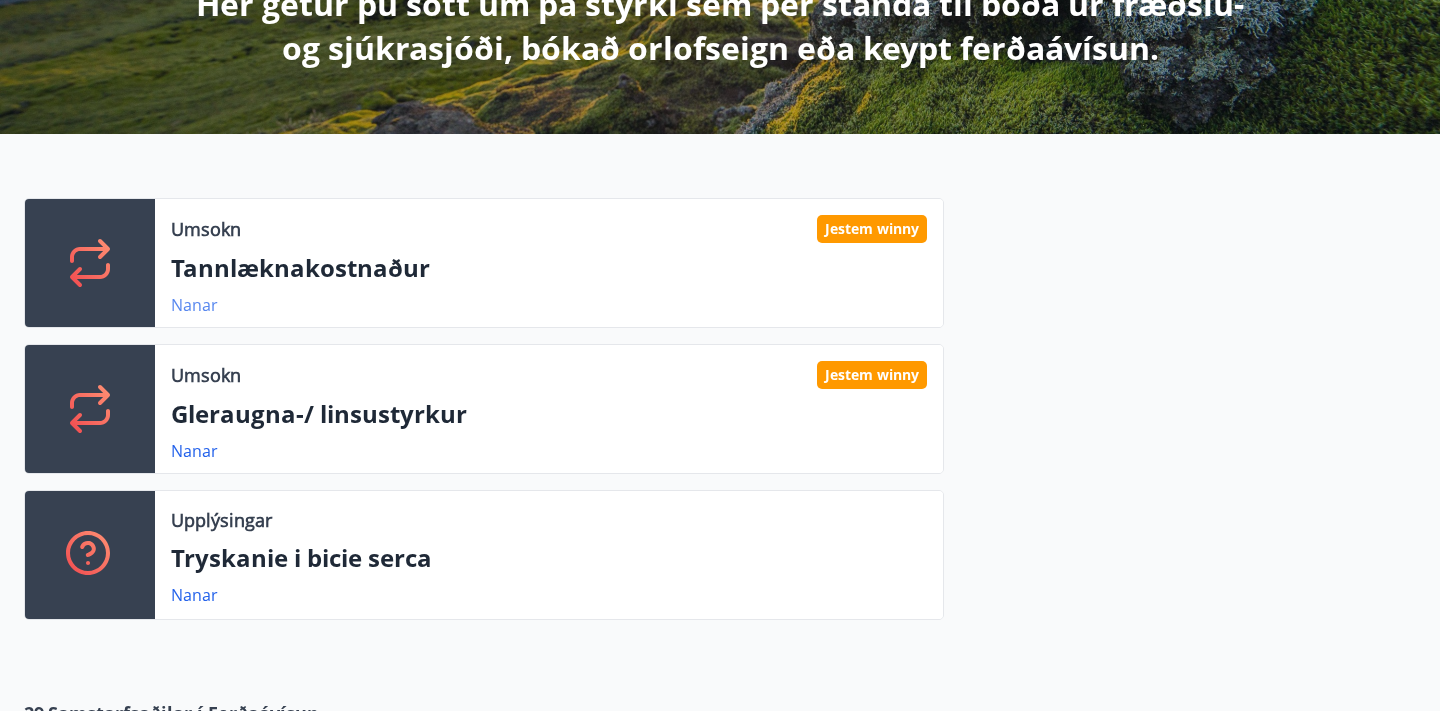 click on "Nanar" at bounding box center (194, 305) 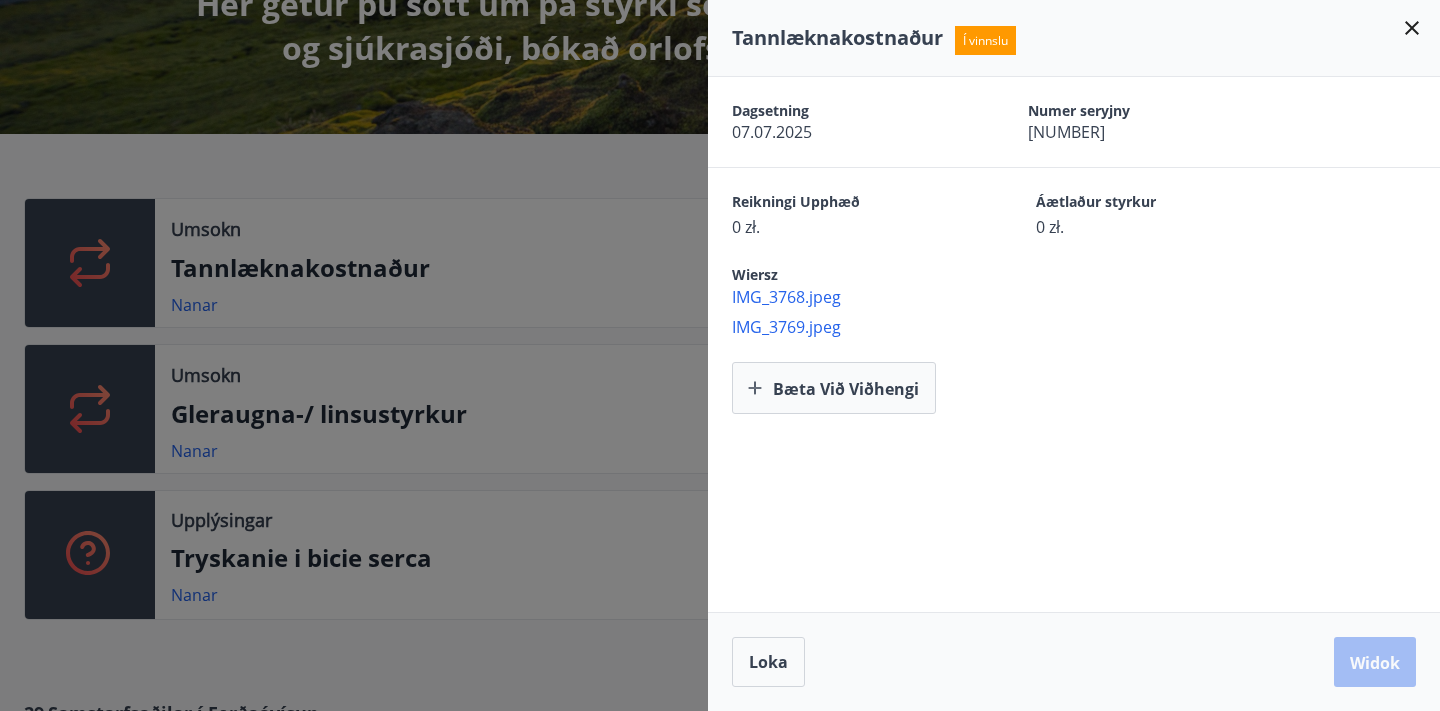 click on "IMG_3768.jpeg" at bounding box center (1086, 297) 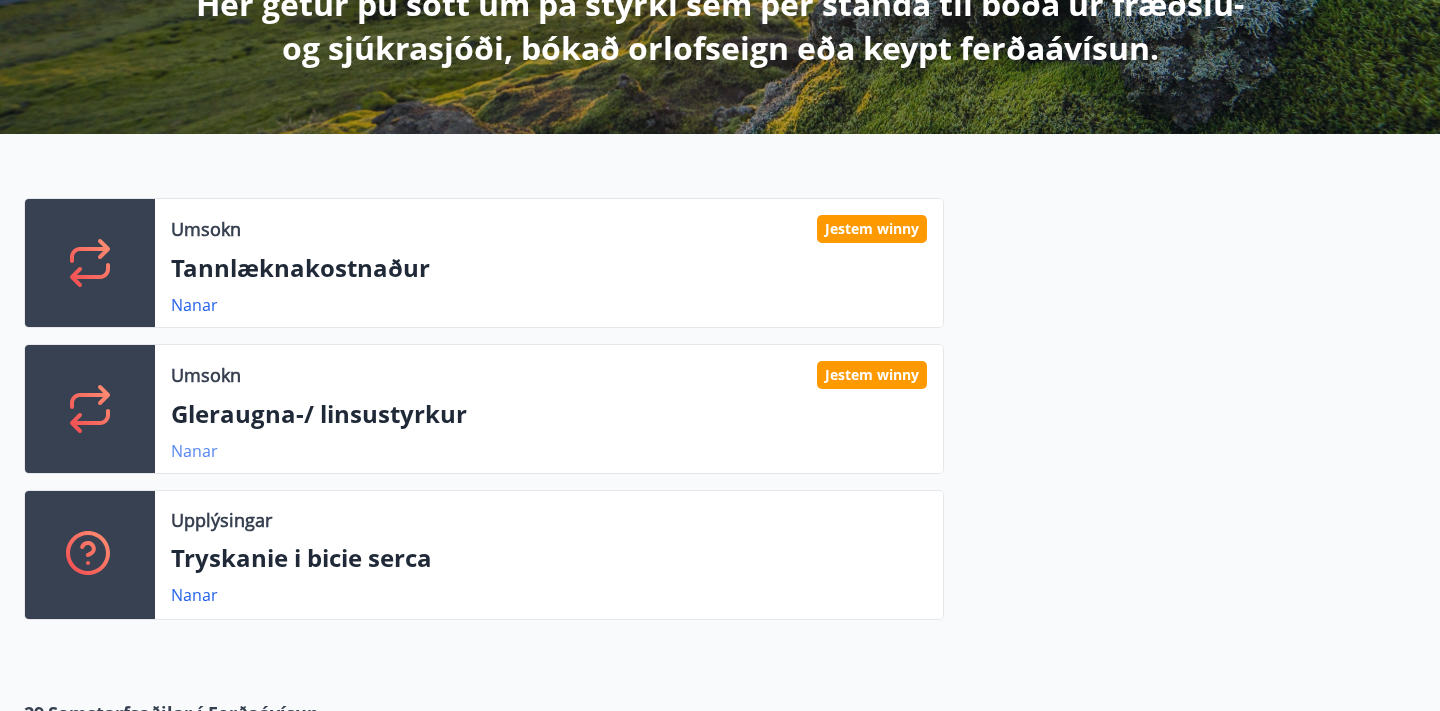 click on "Nanar" at bounding box center (194, 305) 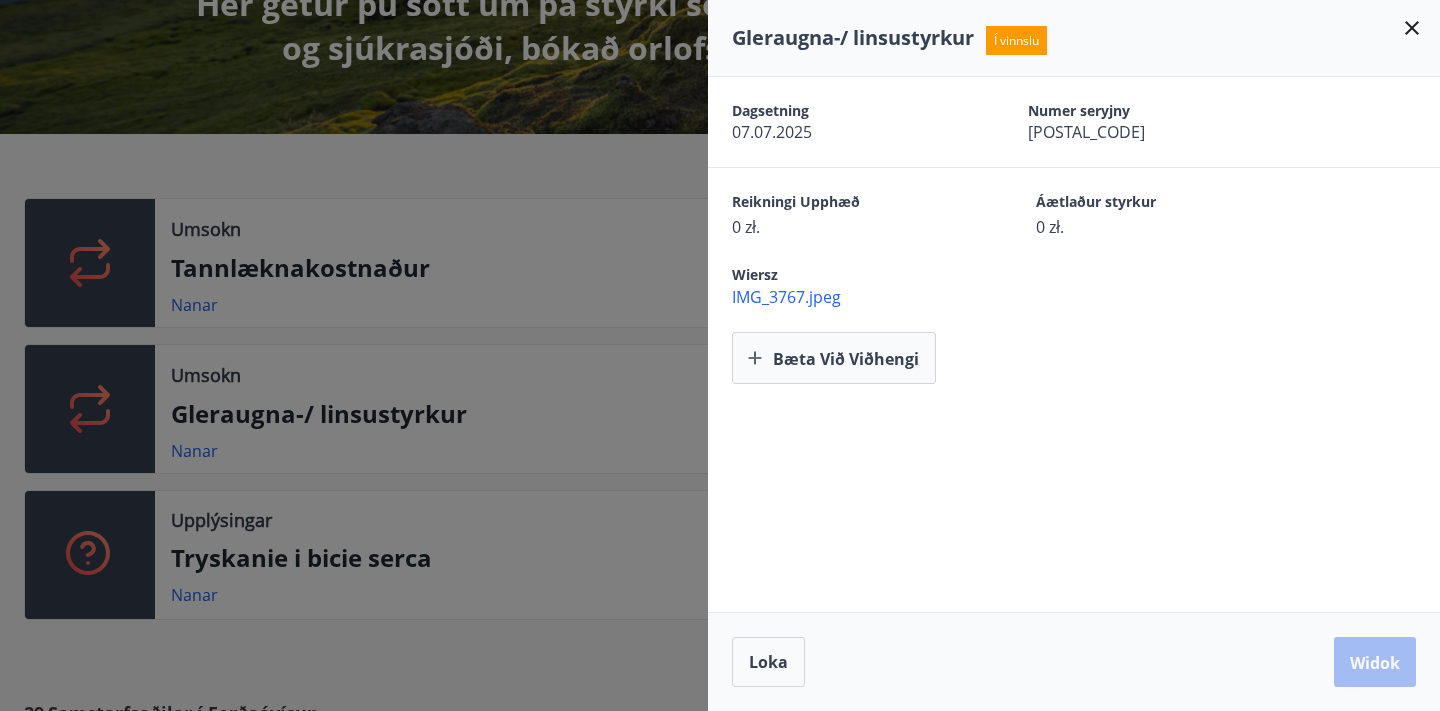 click at bounding box center [720, 355] 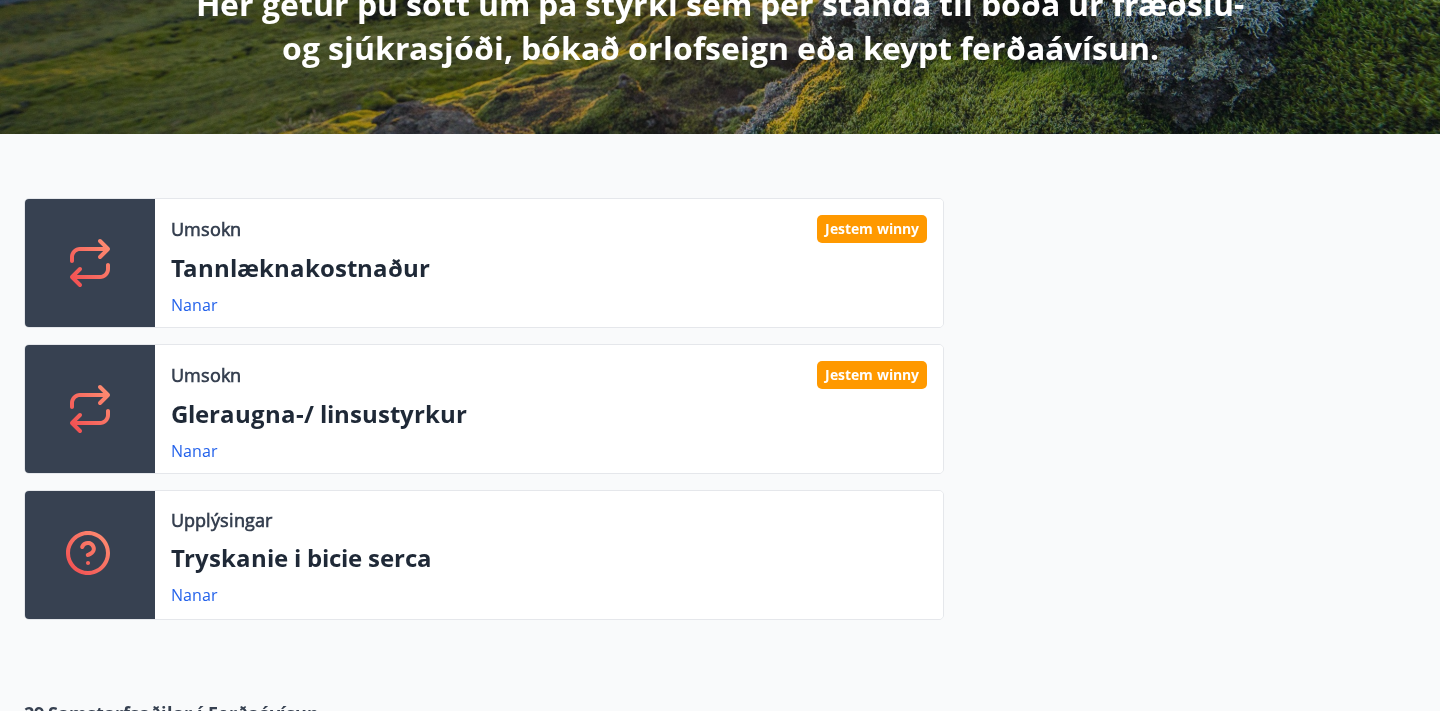 click on "Nanar" at bounding box center [194, 305] 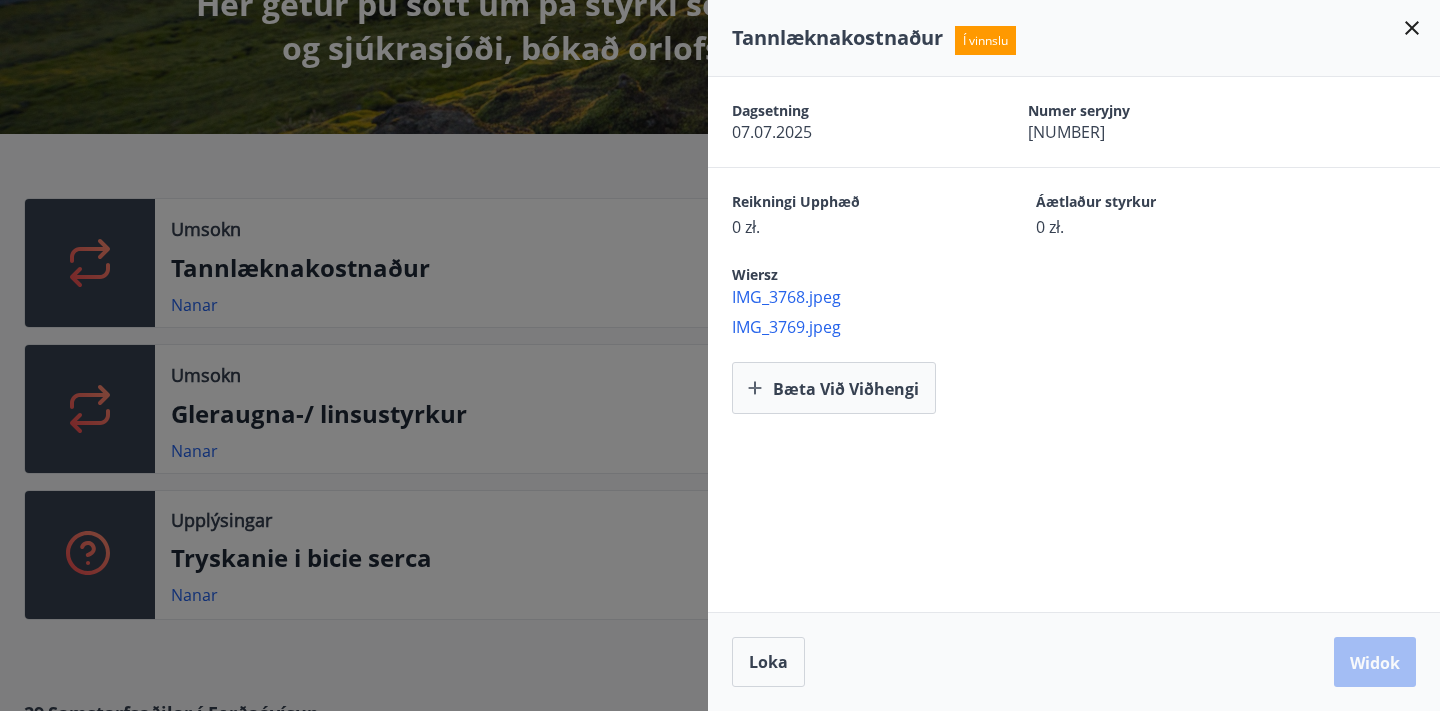 click on "Dagsetning [DATE] Numer seryjny [NUMBER] Reikningi Upphæð [PRICE] Áætlaður styrkur [PRICE]. Wiersz IMG_3768.jpeg IMG_3769.jpeg Bæta við viðhengi" at bounding box center [1074, 344] 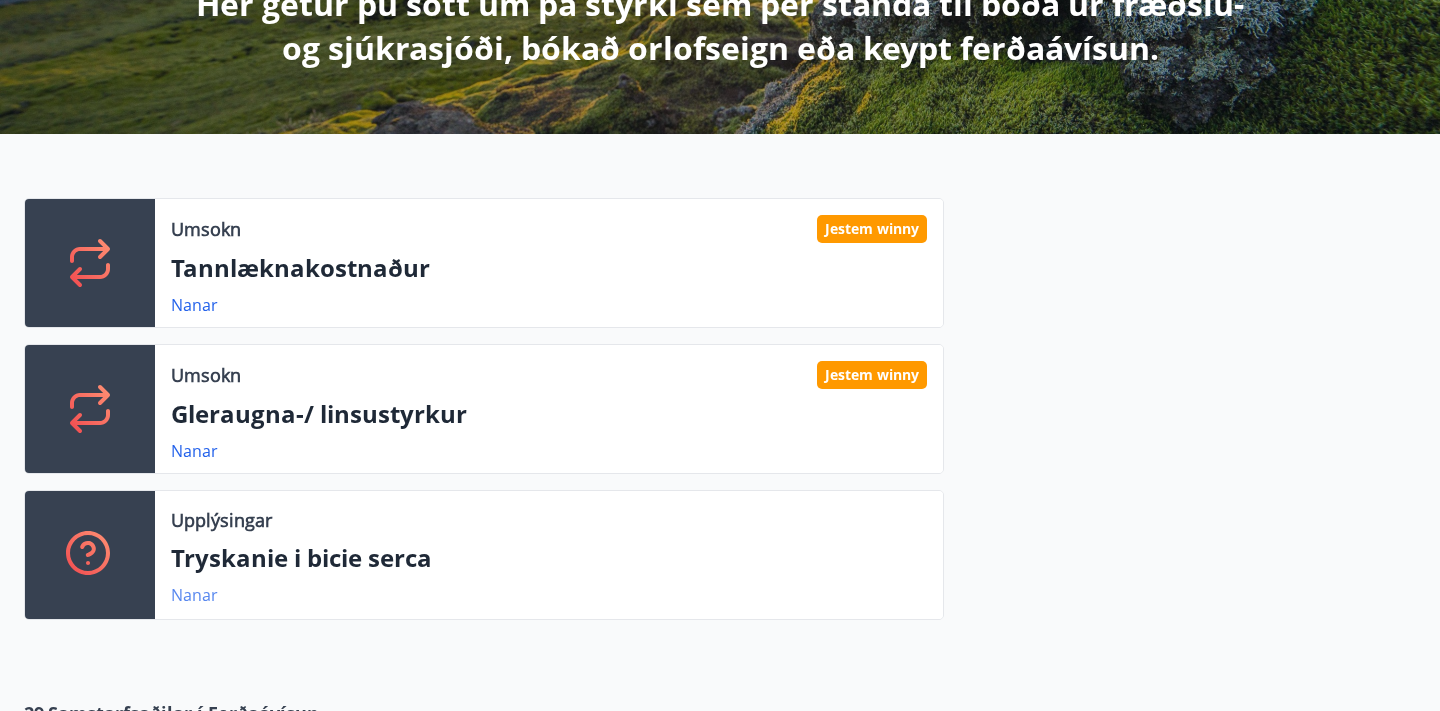 click on "Nanar" at bounding box center [194, 305] 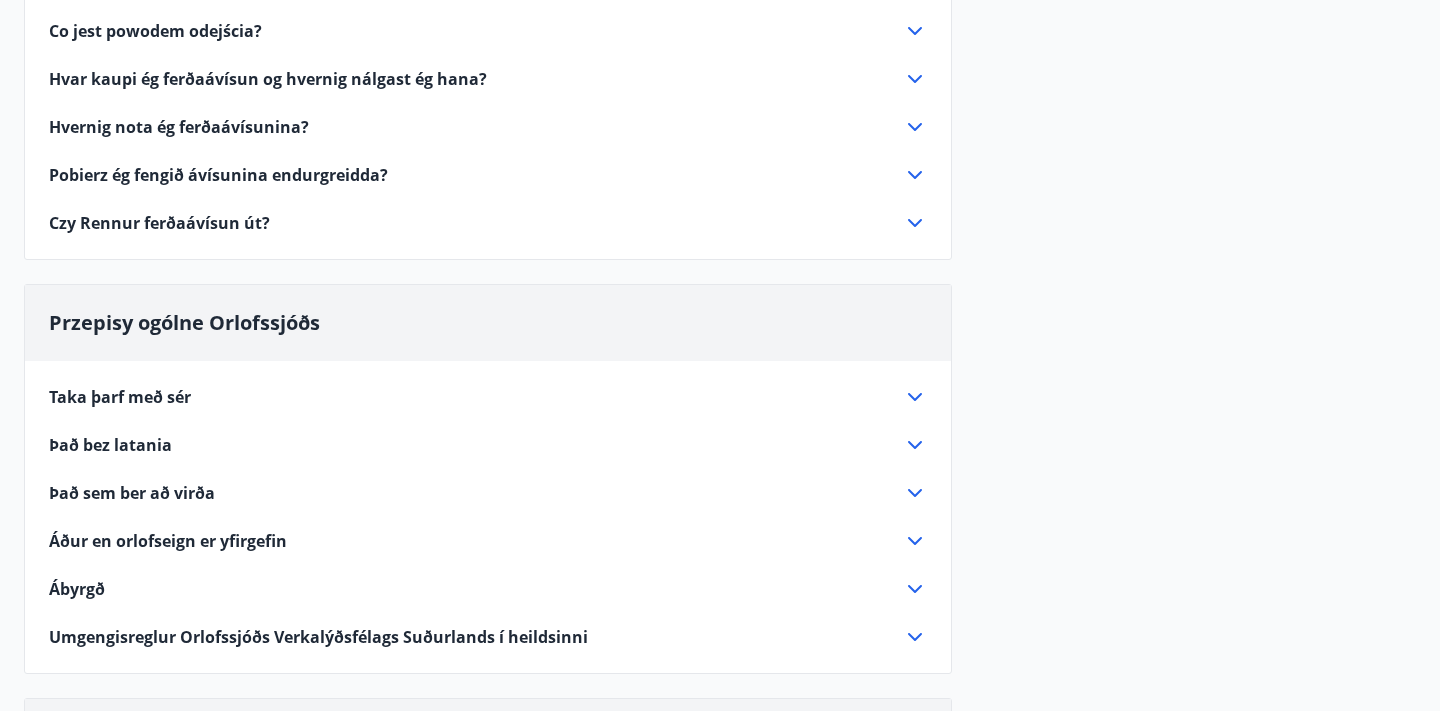 scroll, scrollTop: 0, scrollLeft: 0, axis: both 